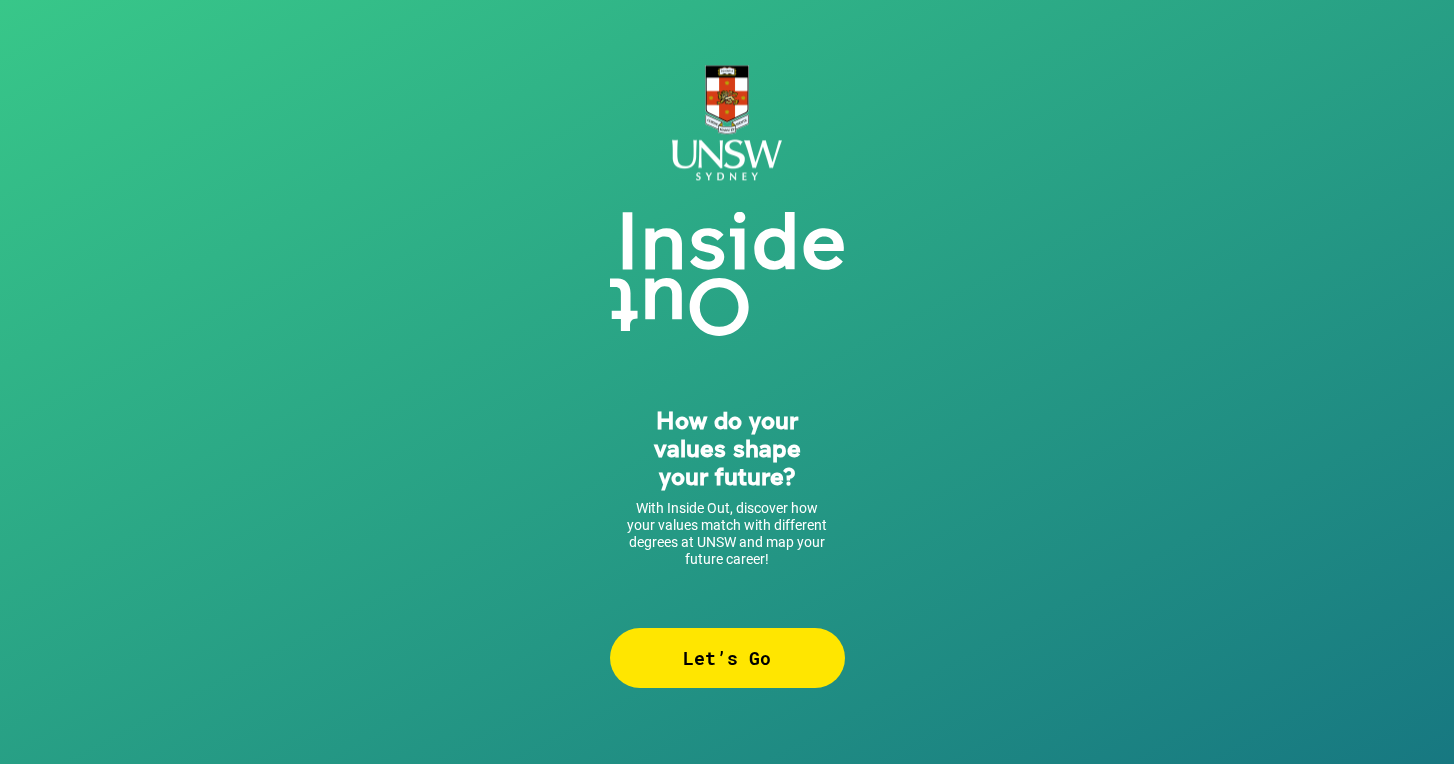 scroll, scrollTop: 0, scrollLeft: 0, axis: both 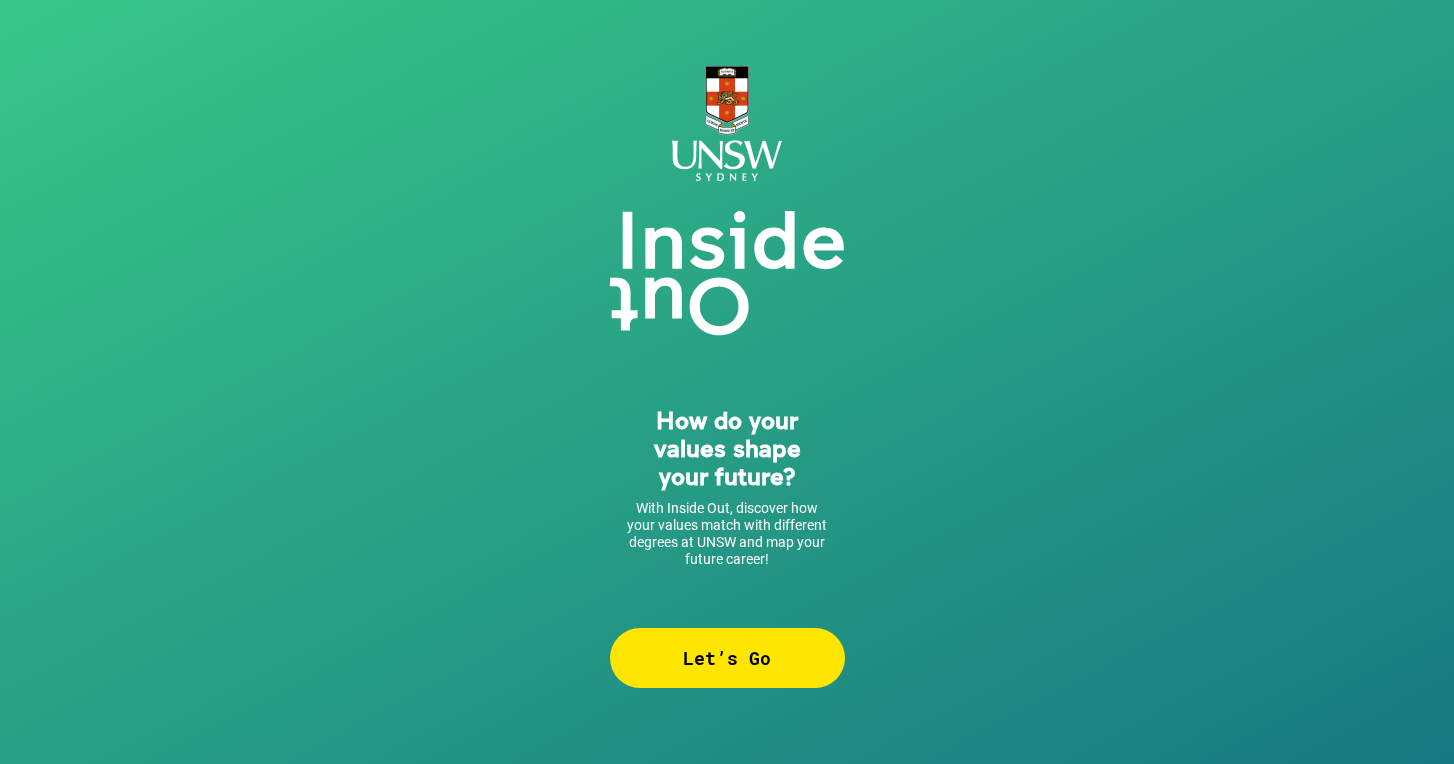 click on "Let’s Go" at bounding box center (727, 658) 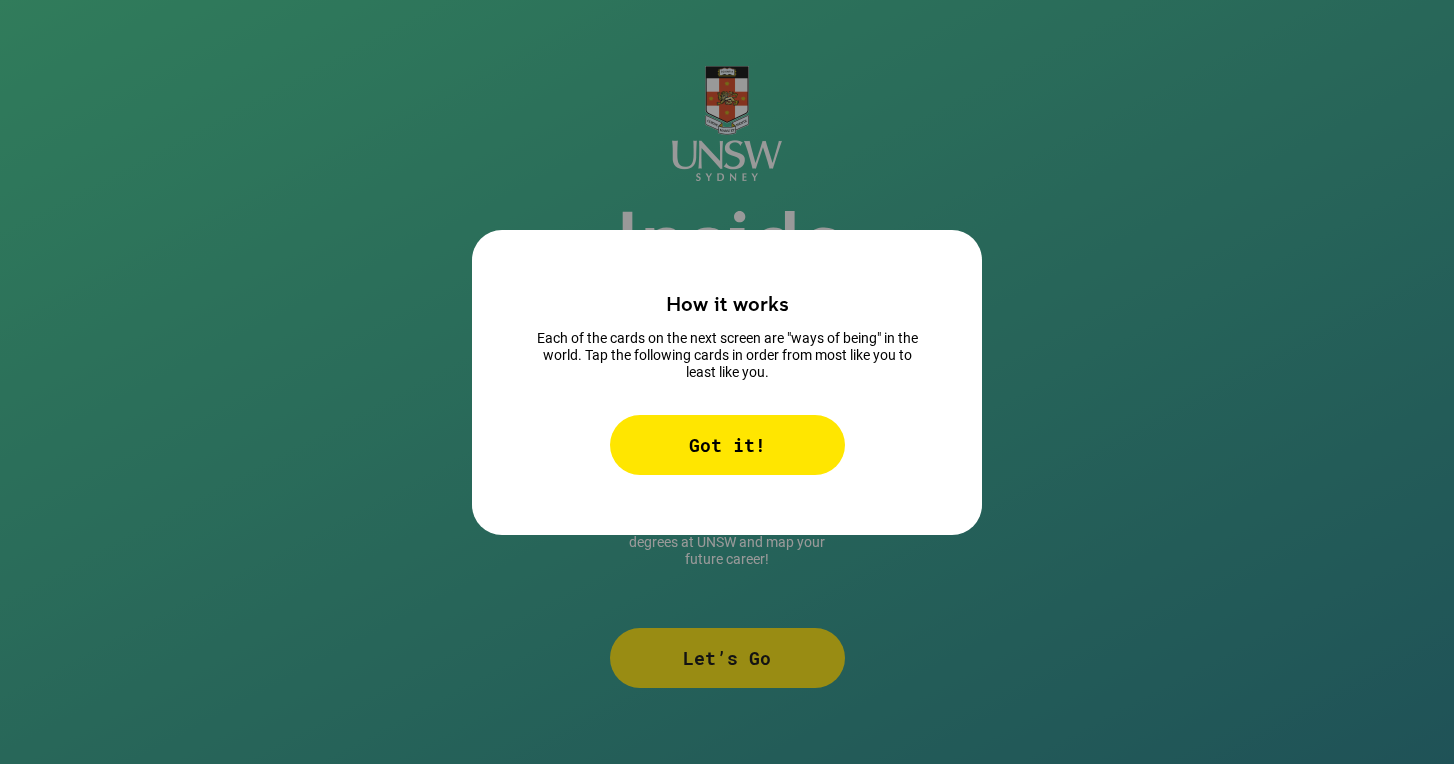 click on "Got it!" at bounding box center [727, 445] 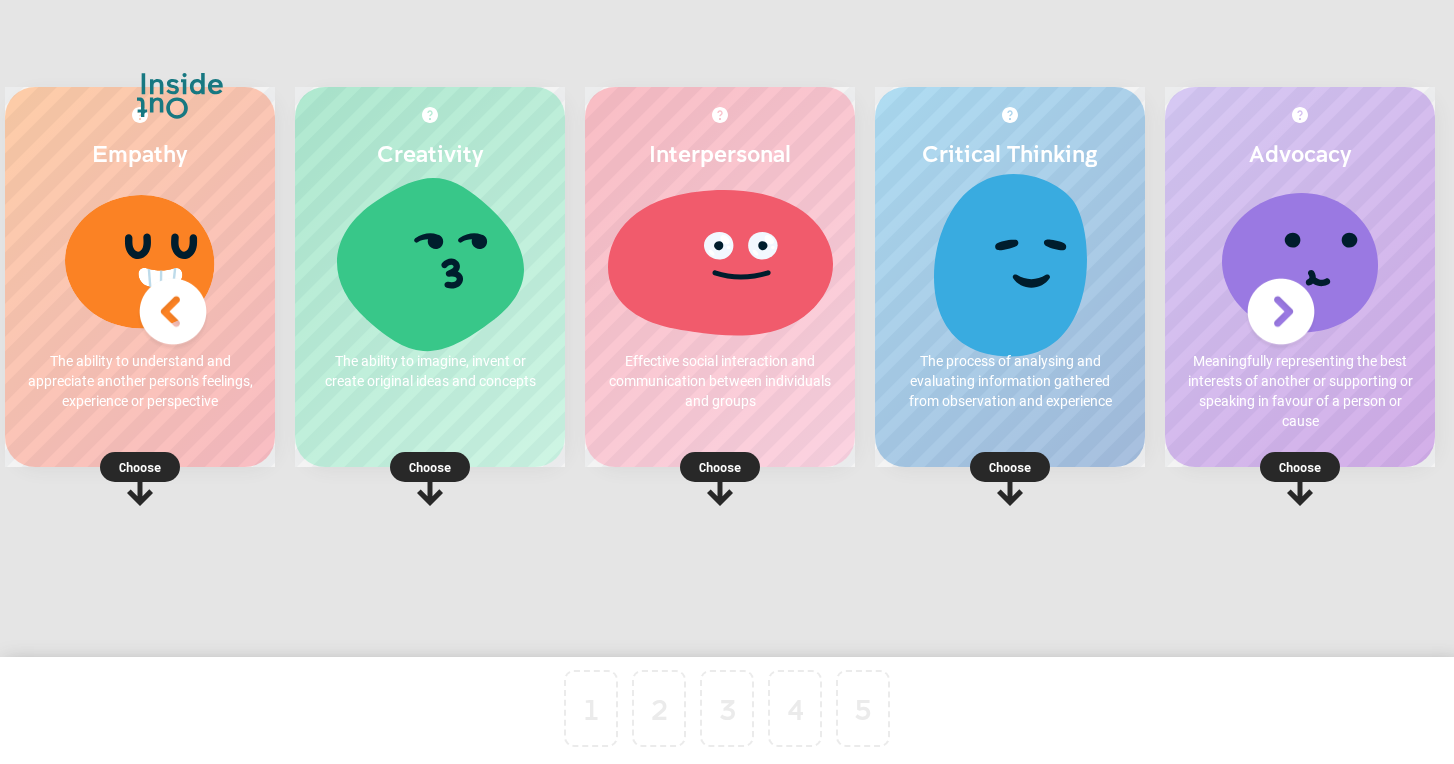 scroll, scrollTop: 0, scrollLeft: 34, axis: horizontal 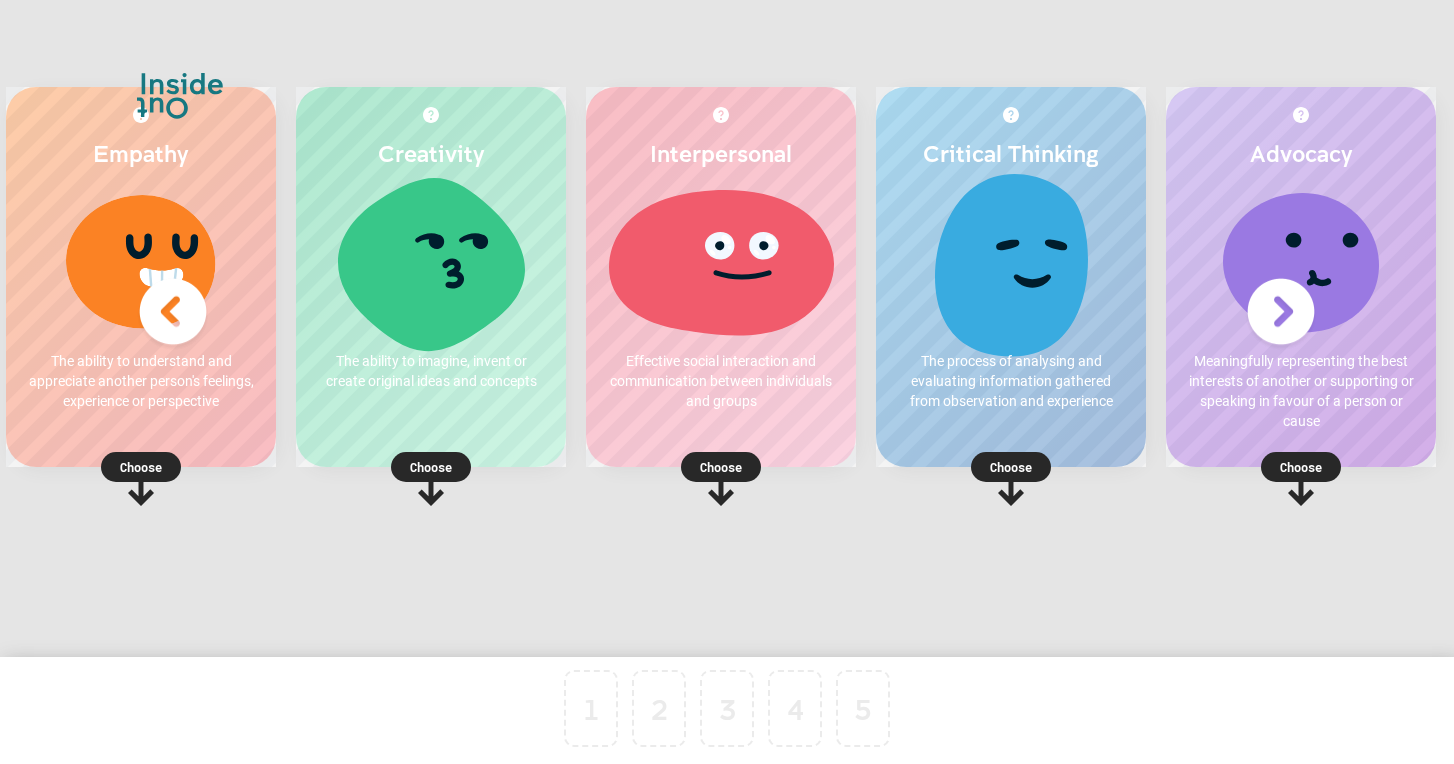 click 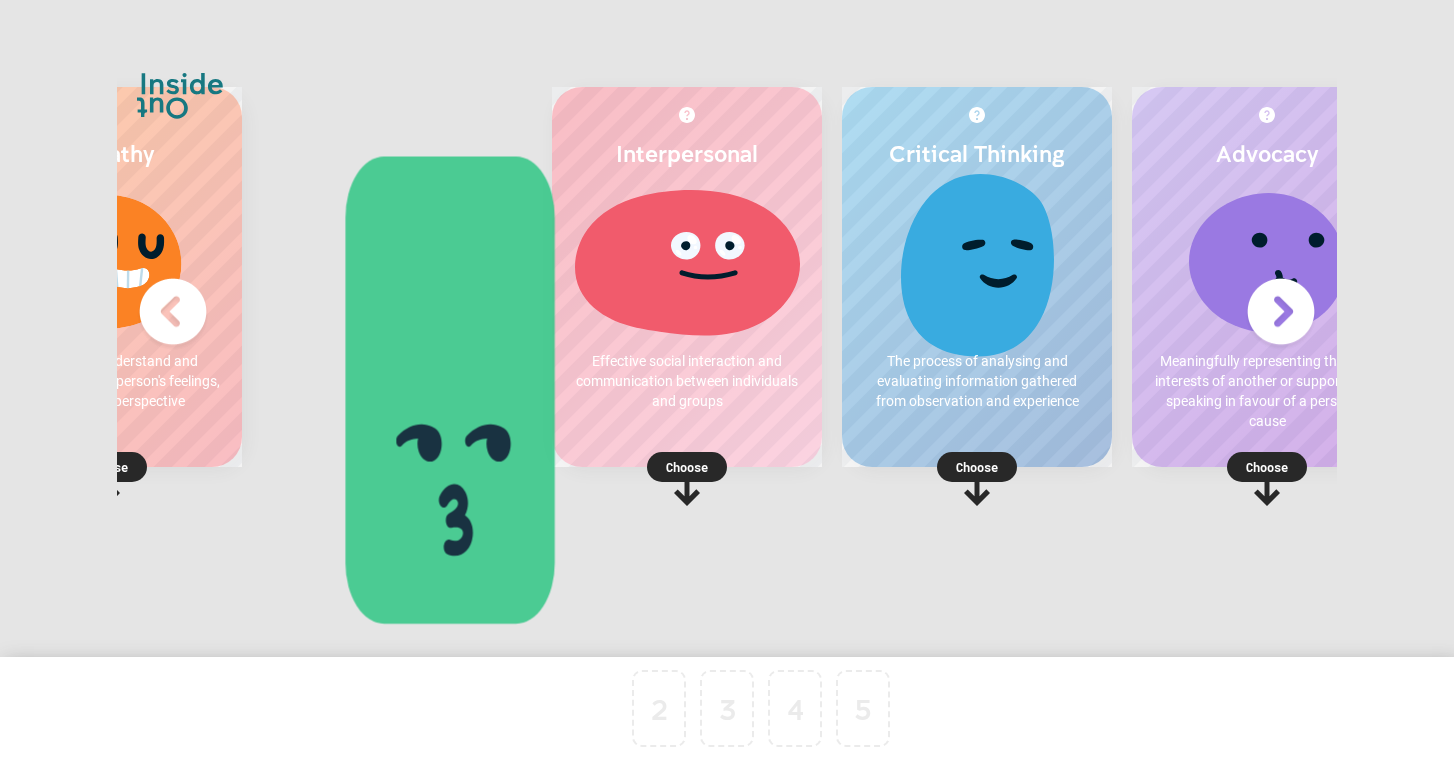 scroll, scrollTop: 0, scrollLeft: 0, axis: both 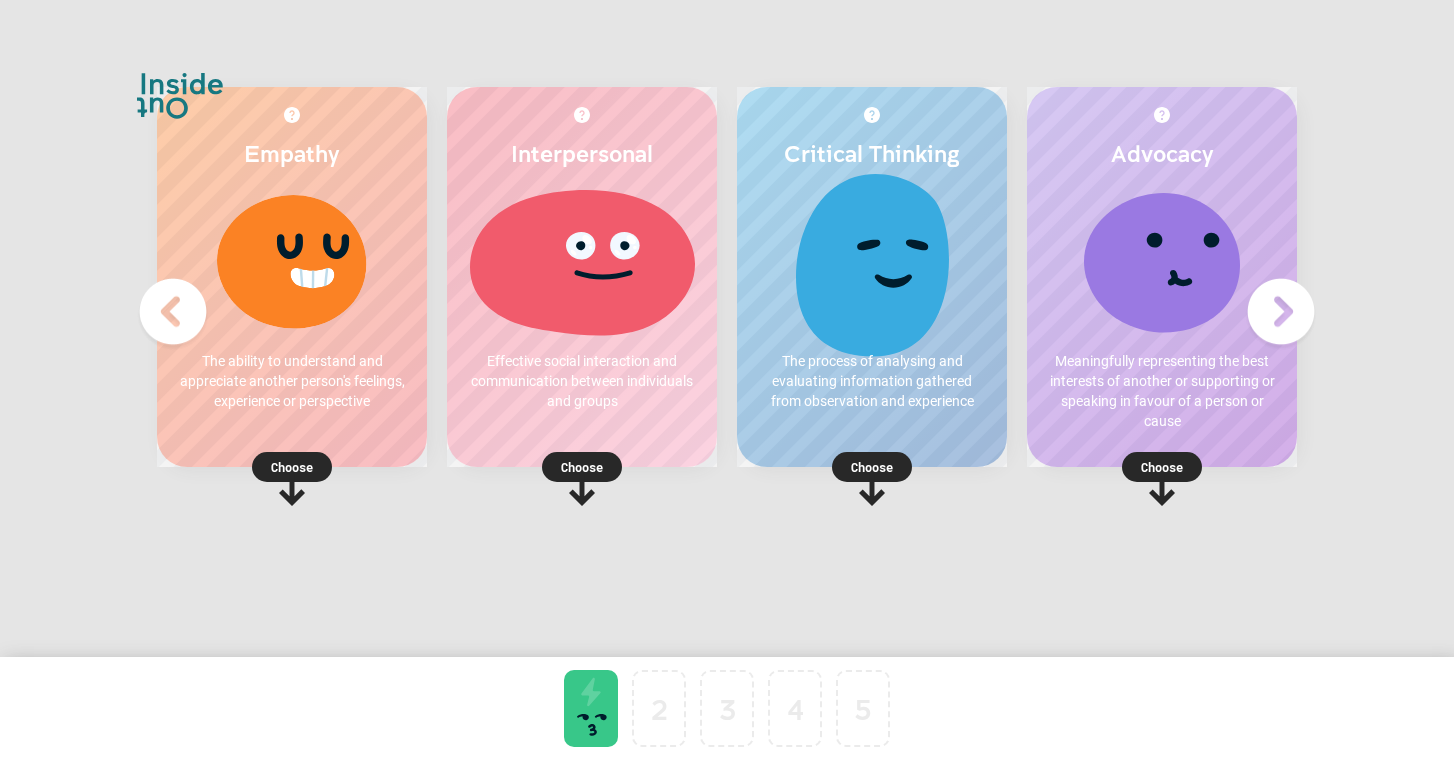 click on "Choose" at bounding box center (872, 467) 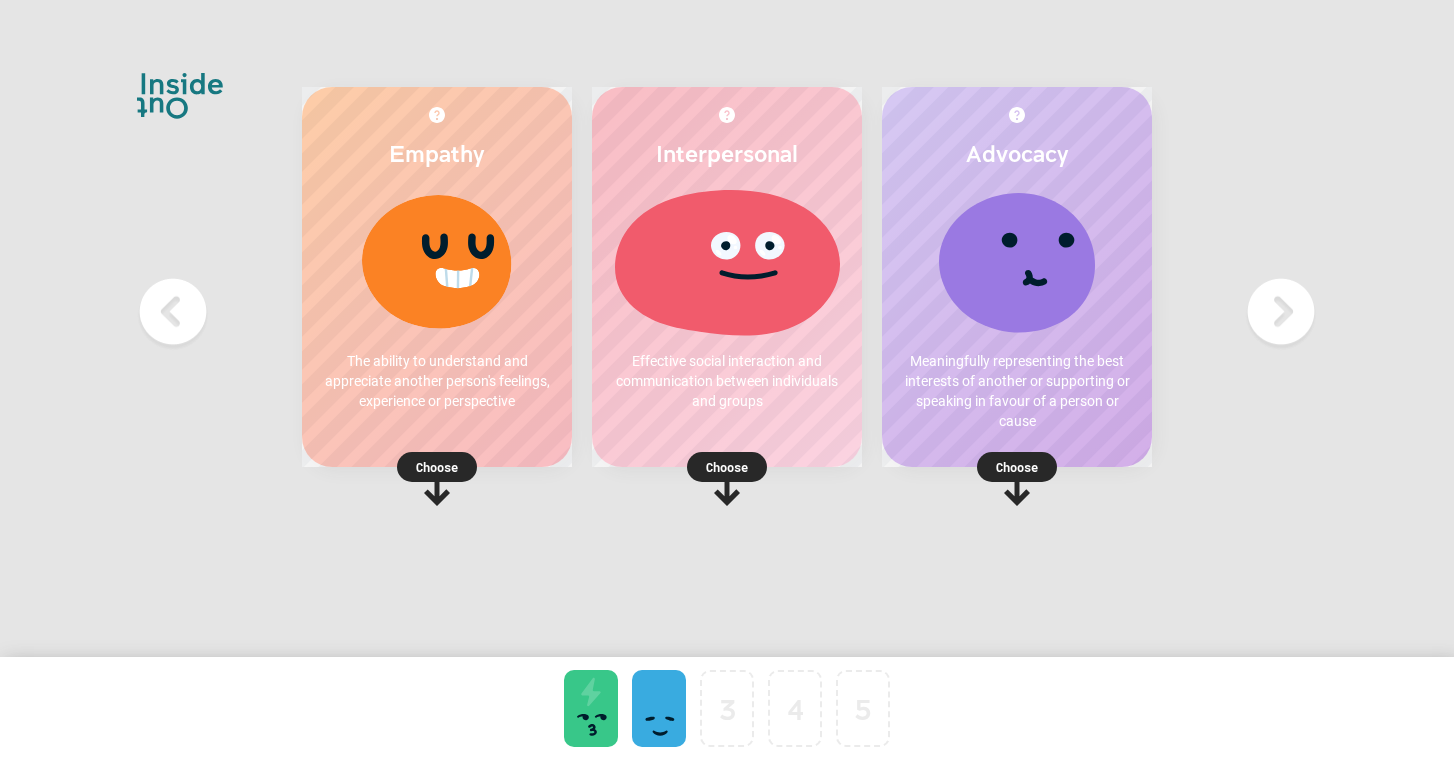 scroll, scrollTop: 0, scrollLeft: 145, axis: horizontal 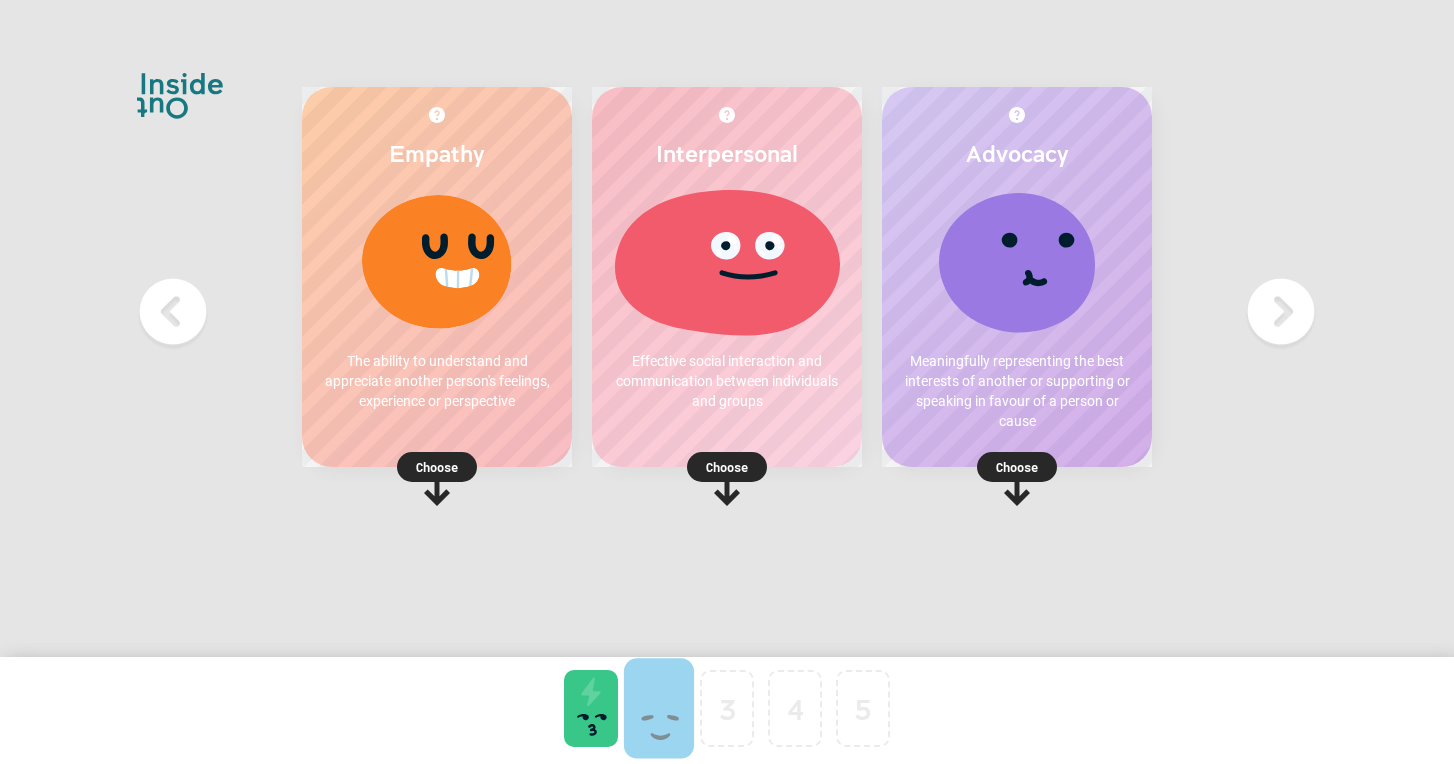 drag, startPoint x: 650, startPoint y: 703, endPoint x: 650, endPoint y: 603, distance: 100 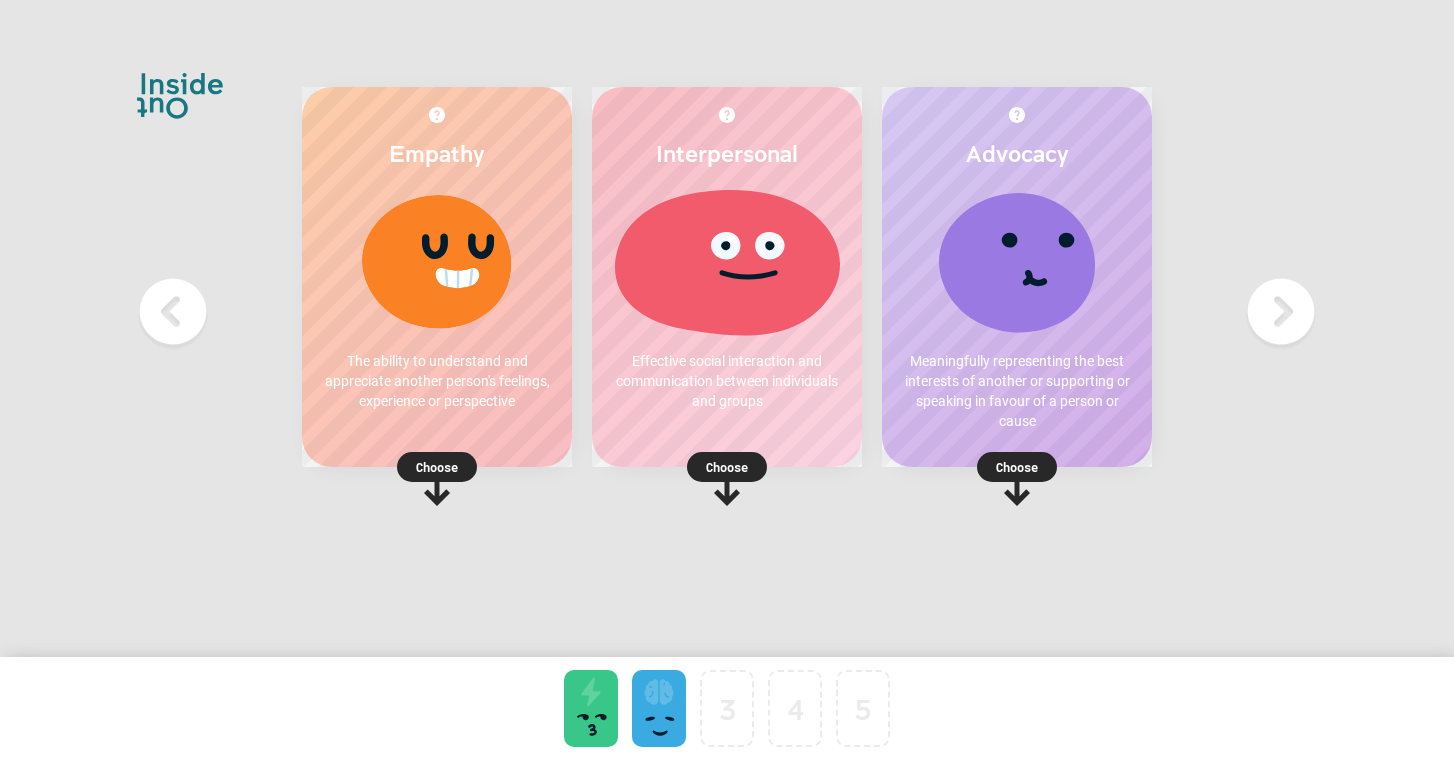 click at bounding box center [591, 708] 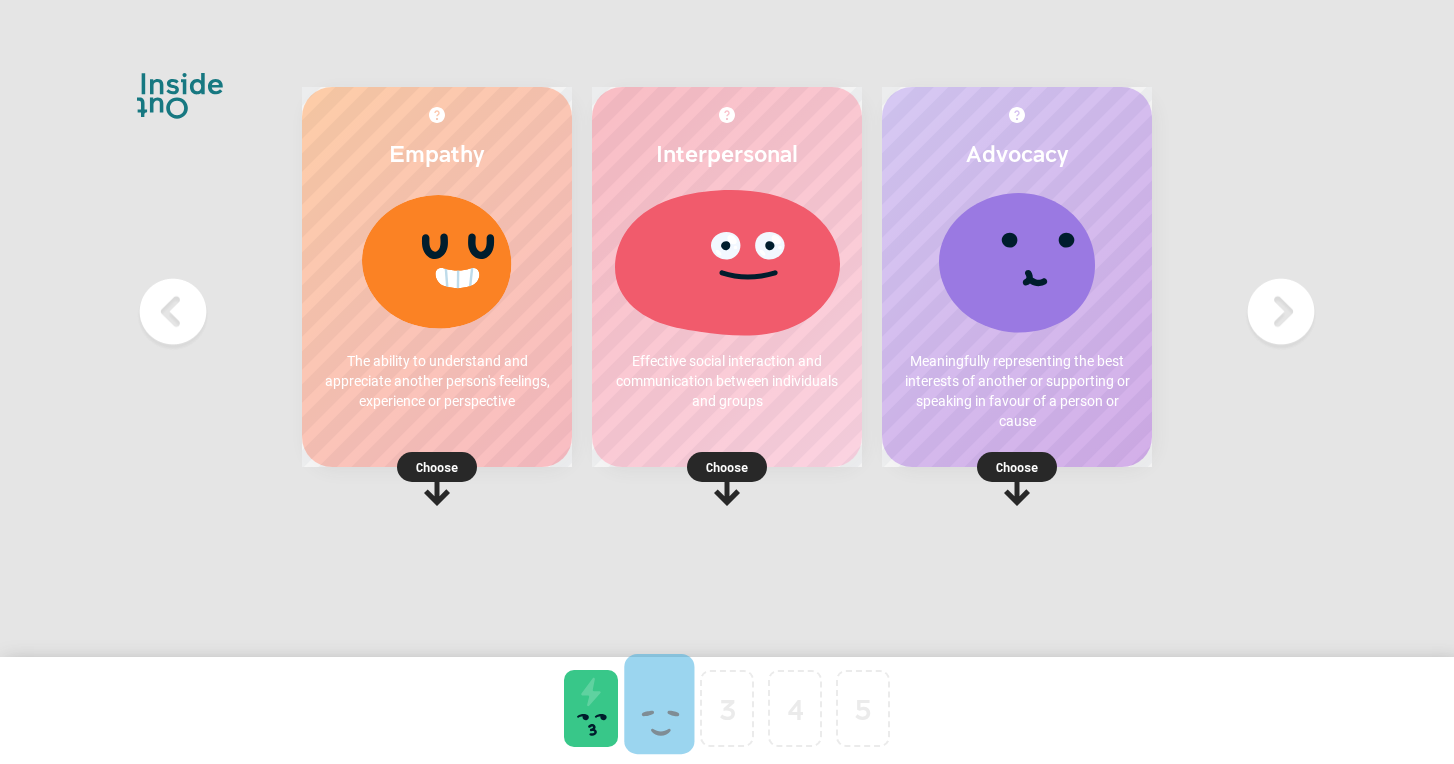 drag, startPoint x: 641, startPoint y: 697, endPoint x: 668, endPoint y: 465, distance: 233.56584 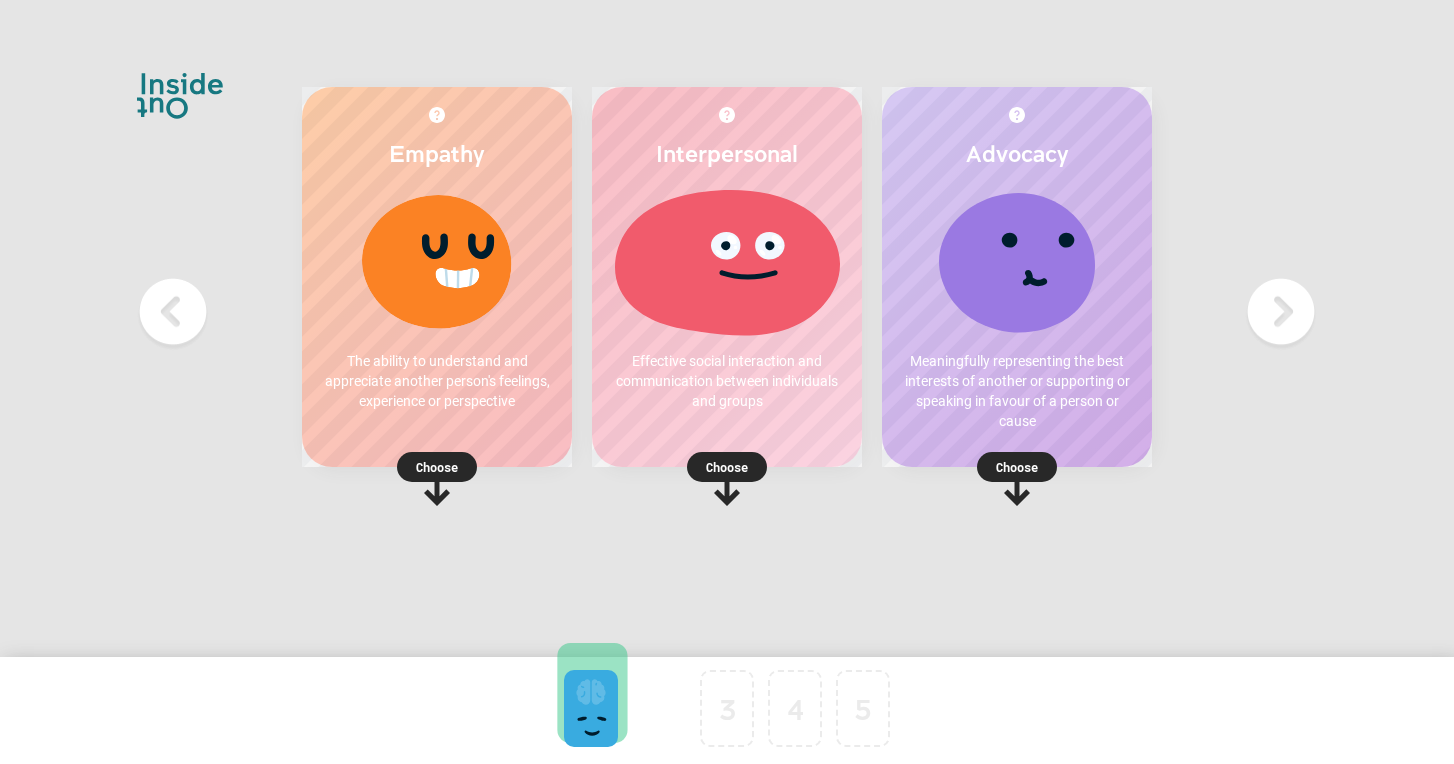 drag, startPoint x: 592, startPoint y: 701, endPoint x: 637, endPoint y: 332, distance: 371.73376 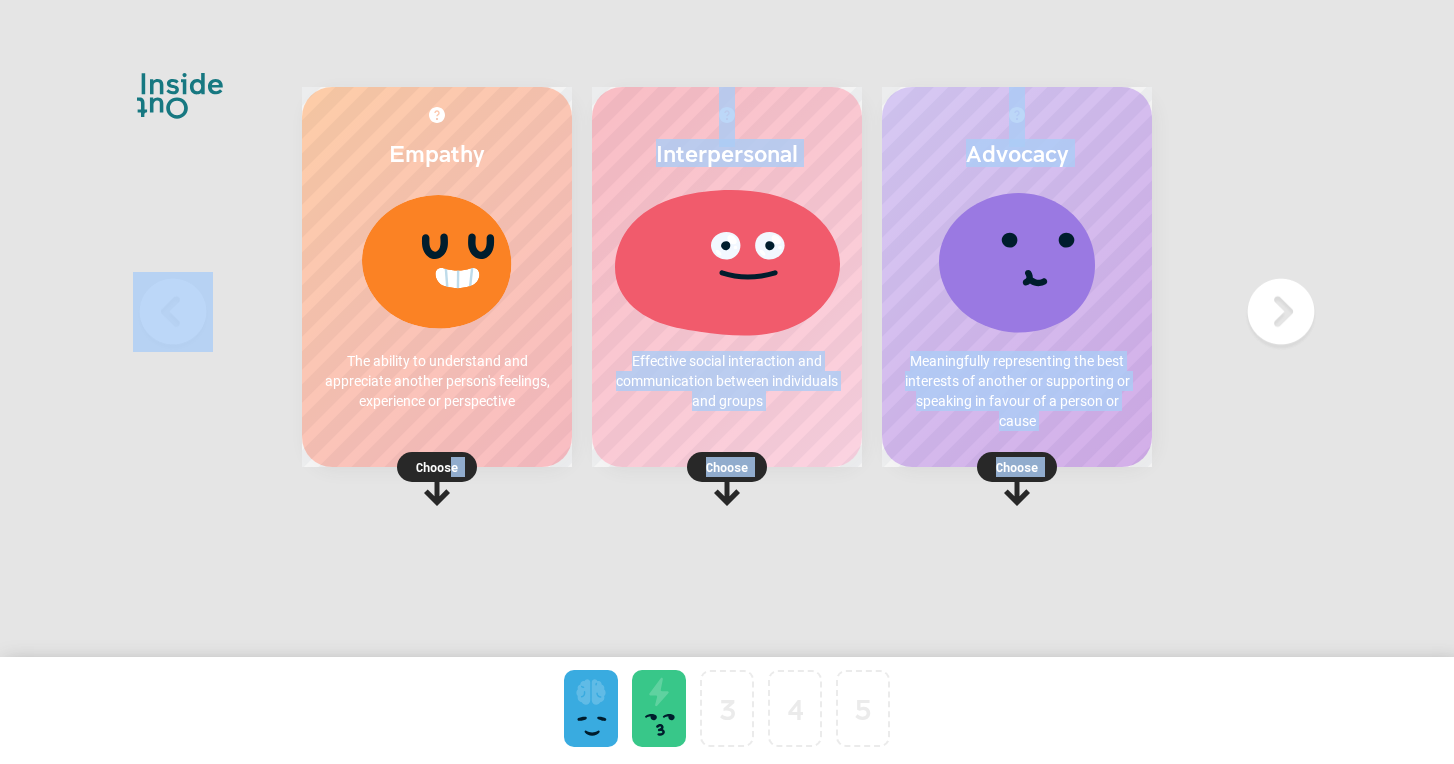 drag, startPoint x: 452, startPoint y: 466, endPoint x: 817, endPoint y: 689, distance: 427.73123 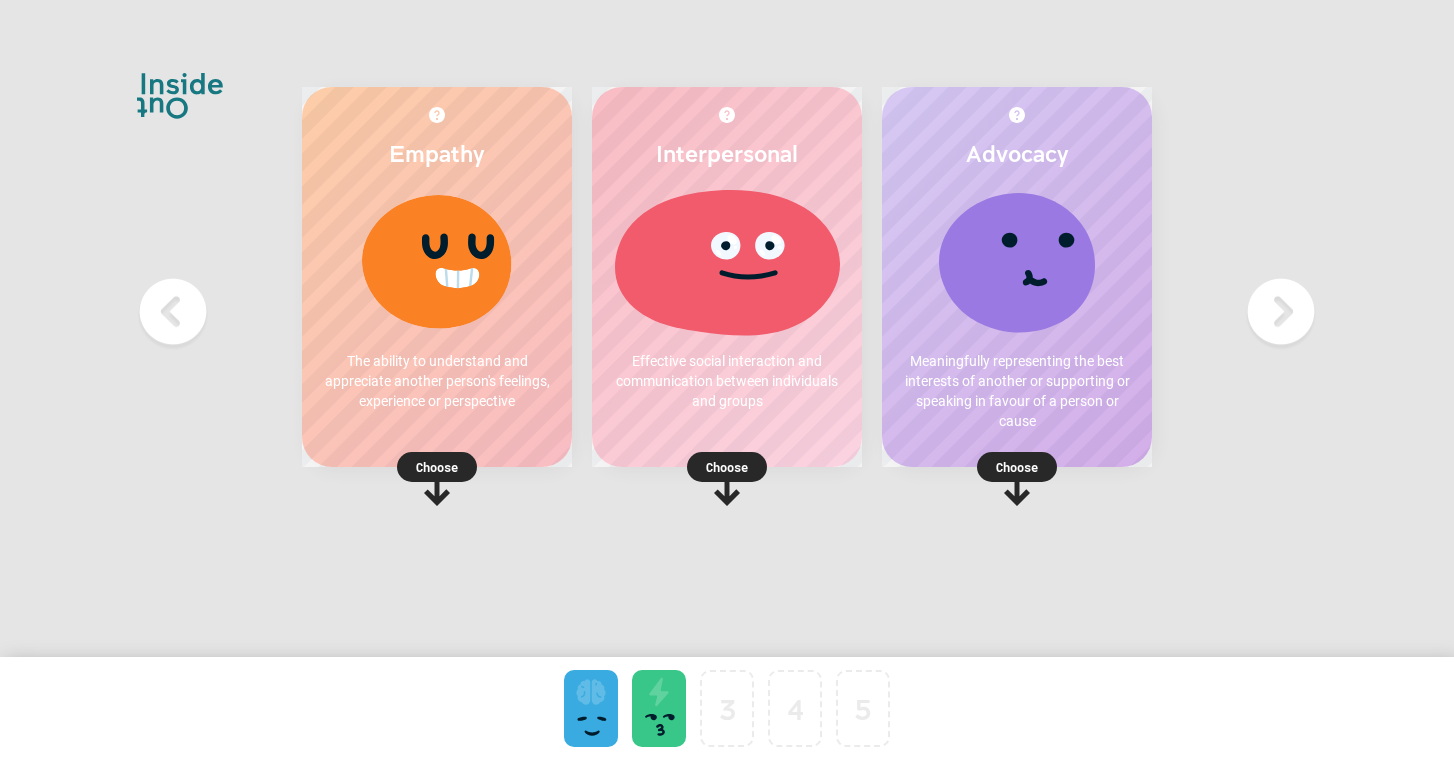 click on "Empathy The ability to understand and appreciate another person's feelings, experience or perspective Choose" at bounding box center [437, 347] 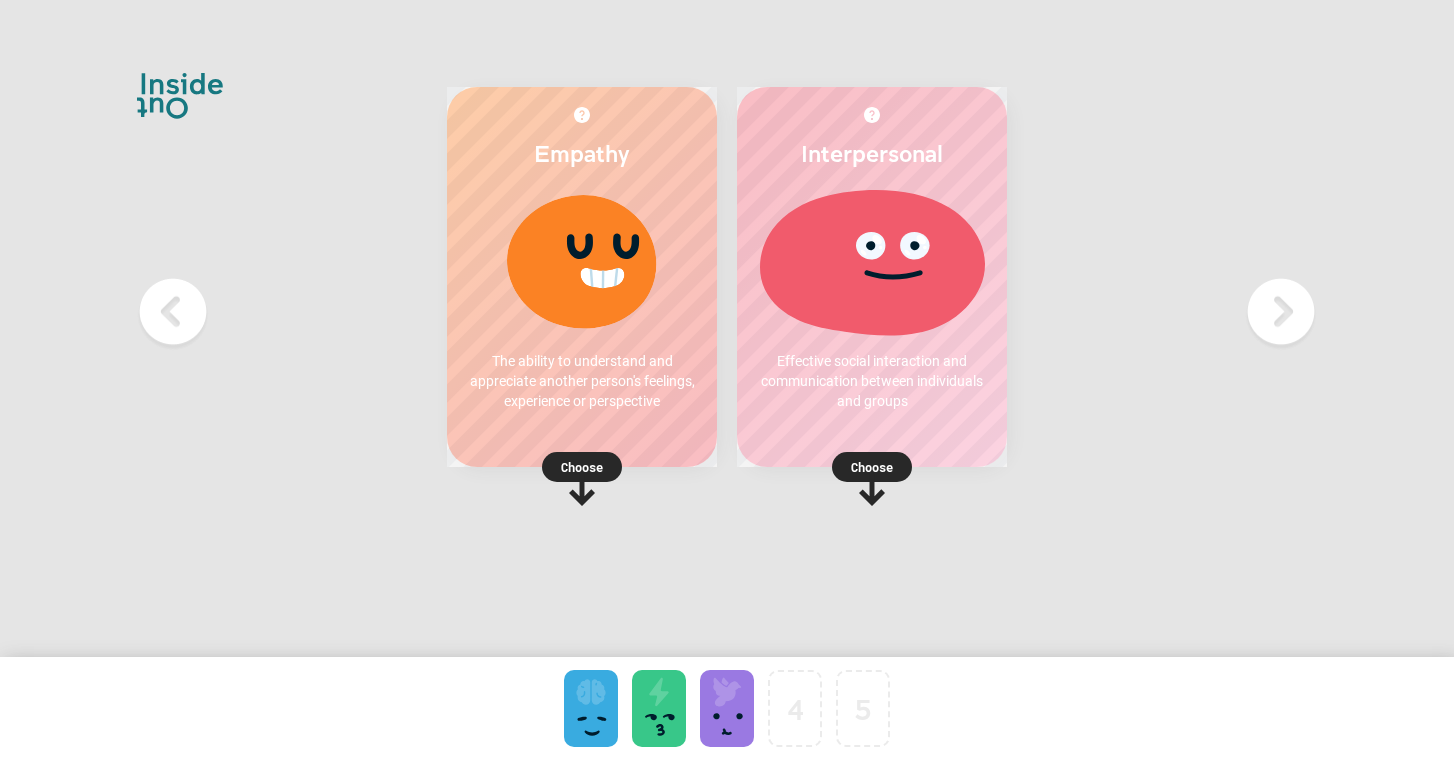 click on "Choose" at bounding box center (872, 467) 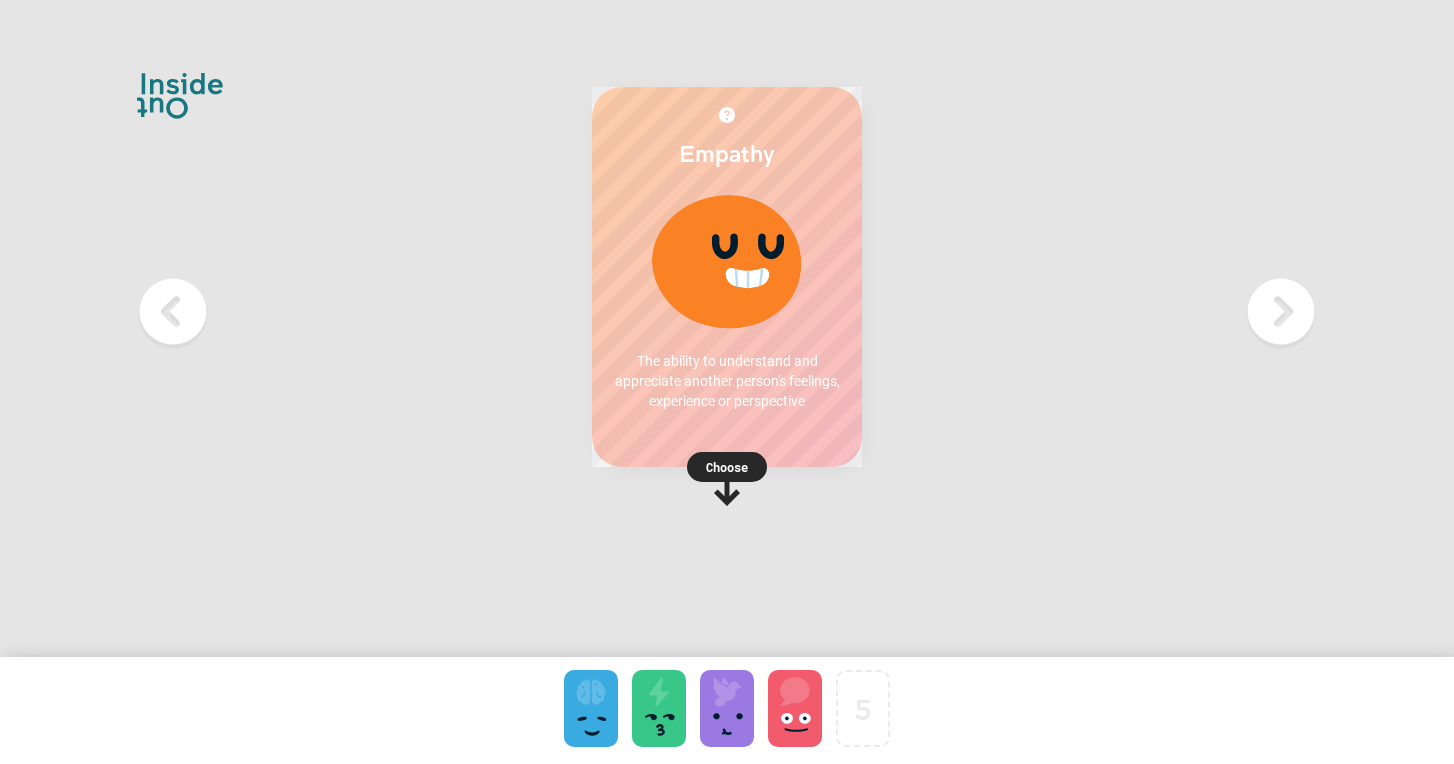 click on "Choose" at bounding box center [727, 467] 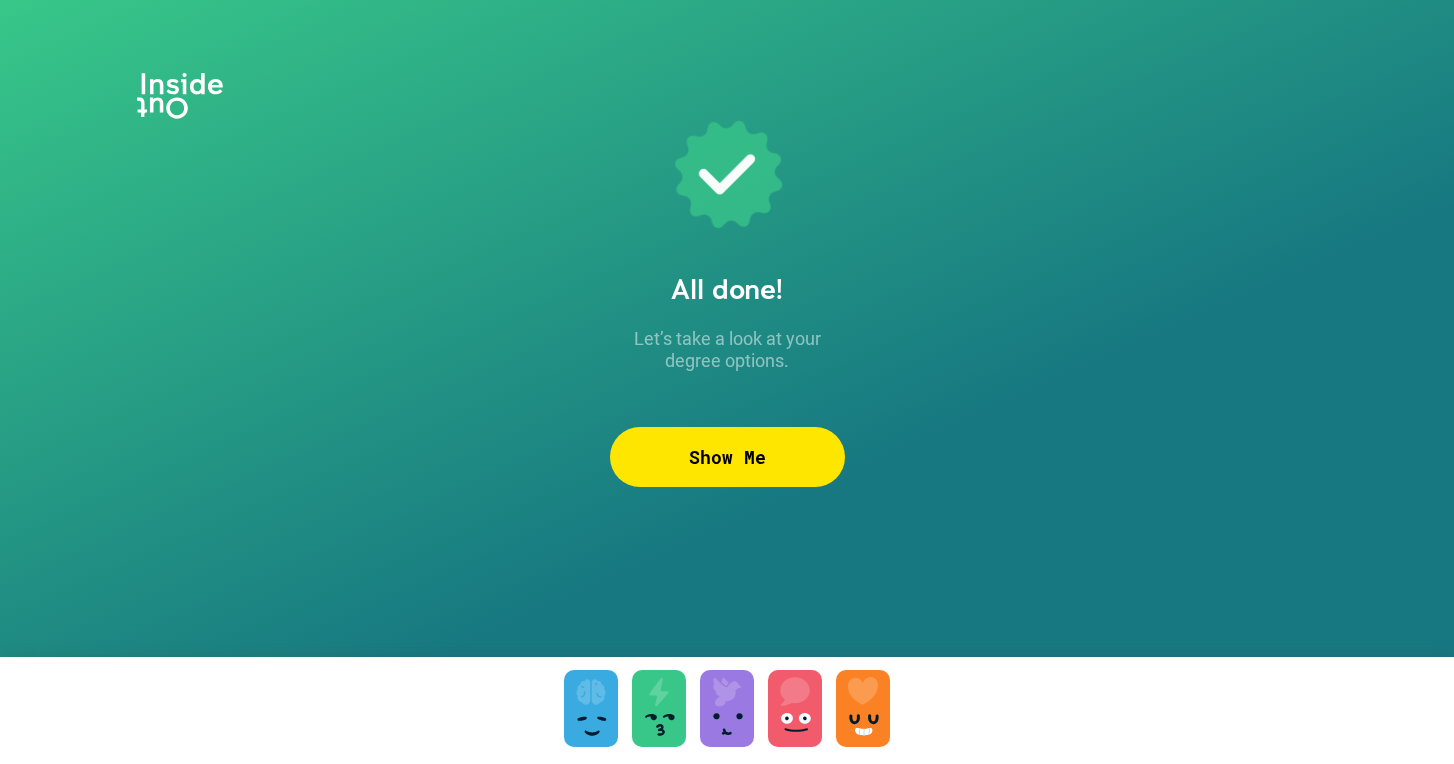click at bounding box center [727, 735] 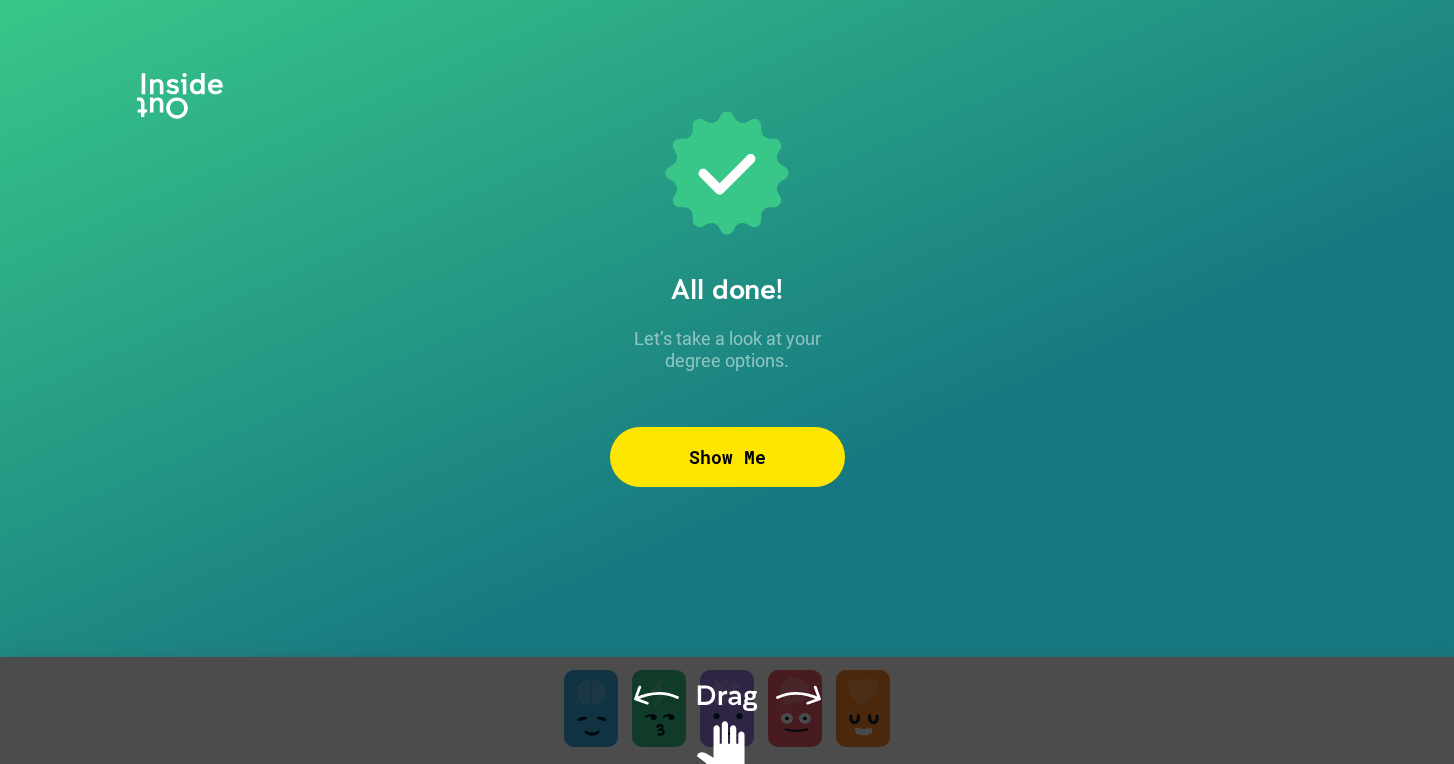 click at bounding box center (727, 735) 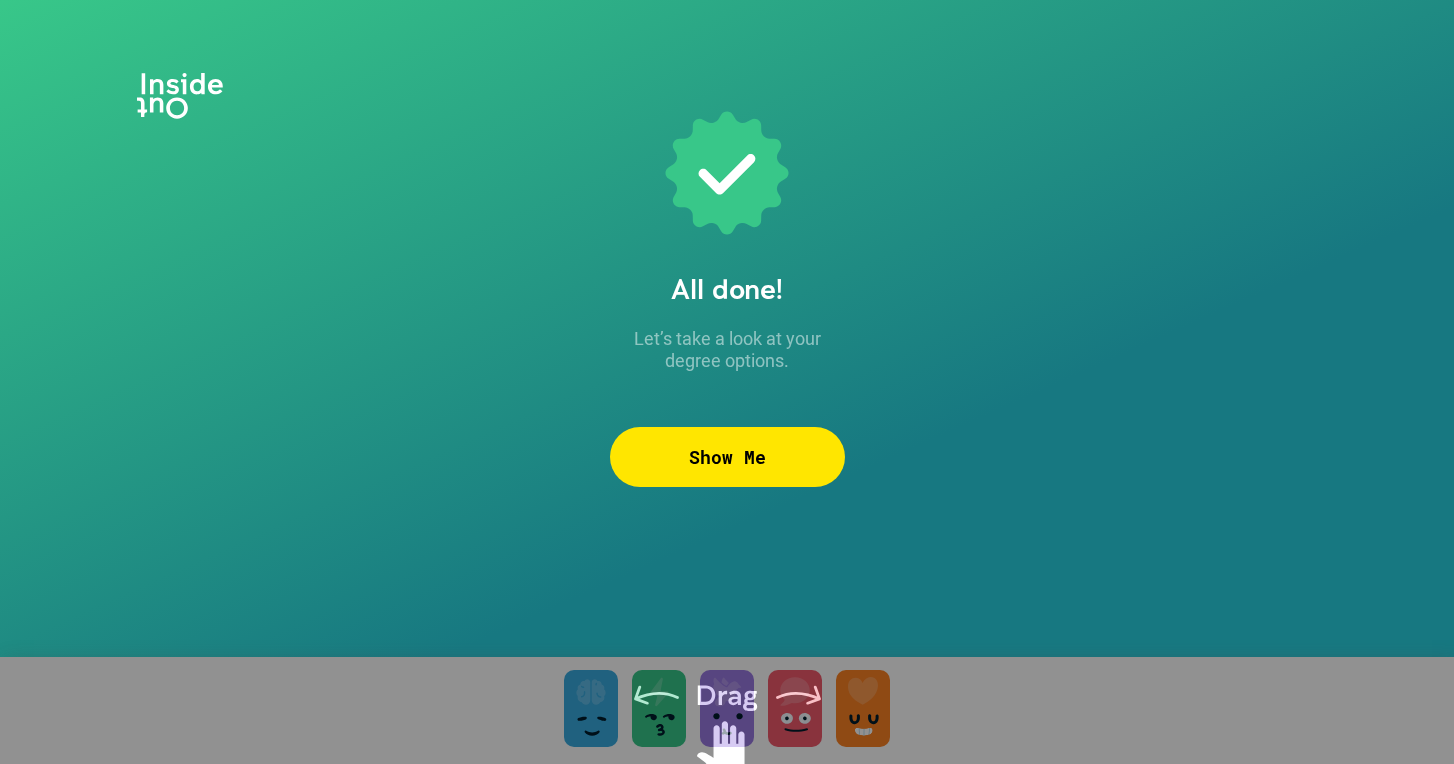 click at bounding box center [727, 735] 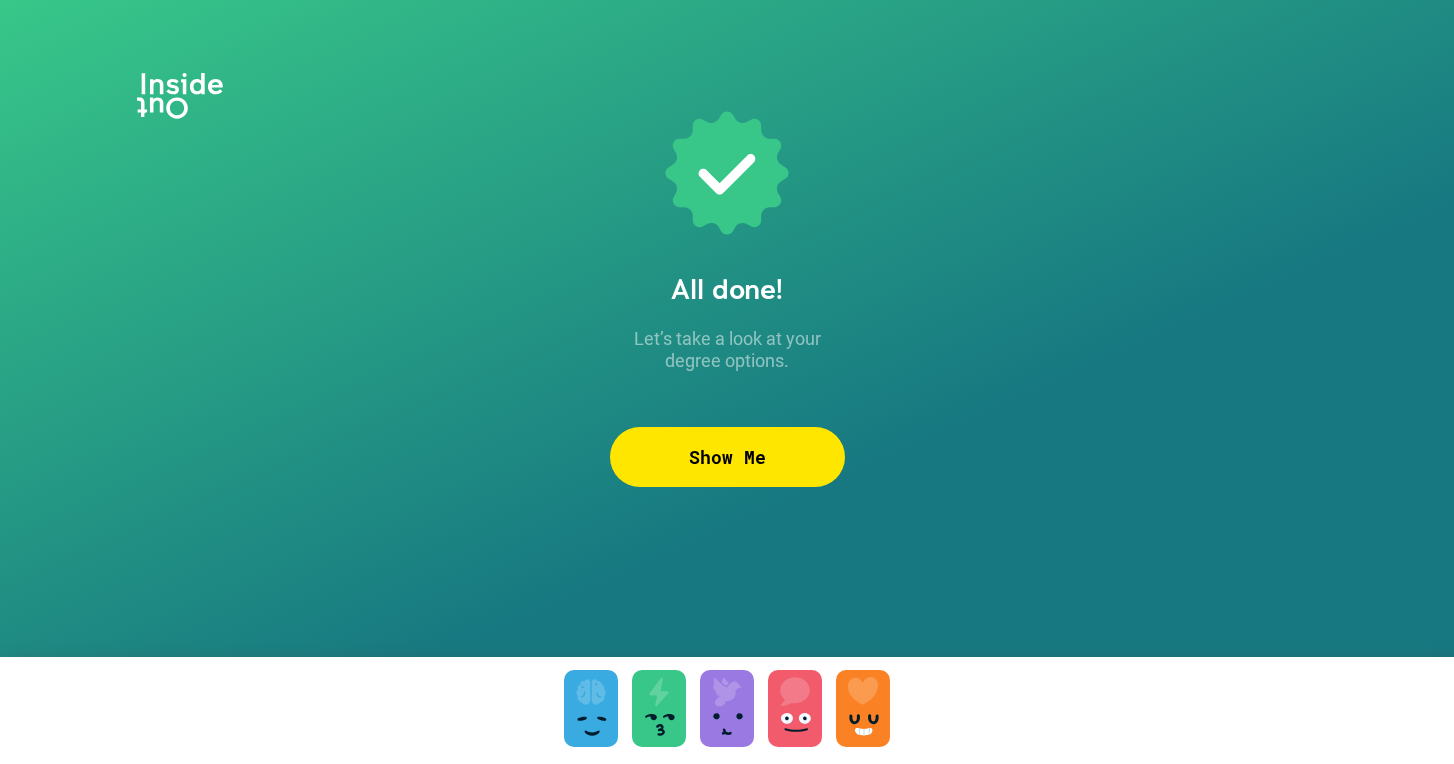 click at bounding box center [659, 708] 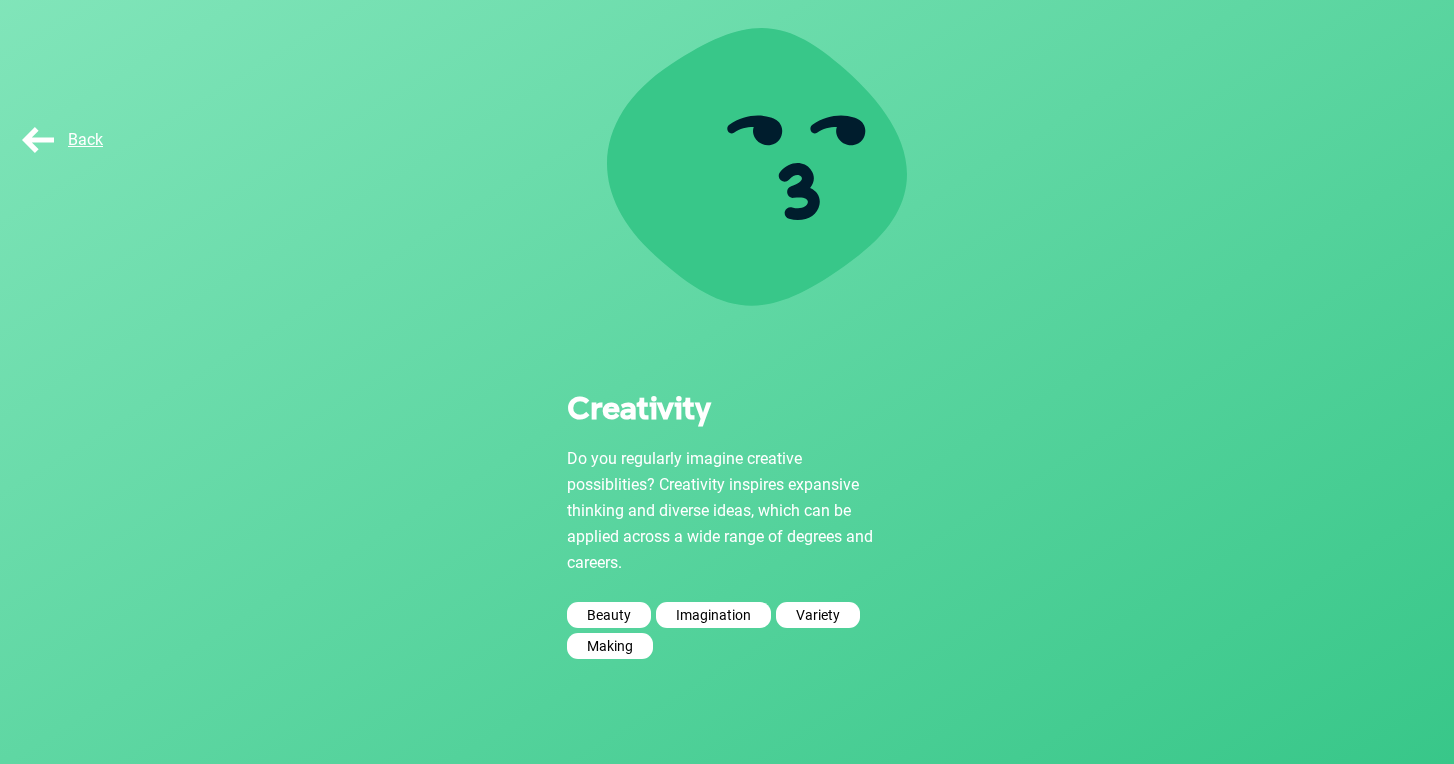 click on "Creativity Do you regularly imagine creative possiblities? Creativity inspires expansive thinking and diverse ideas, which can be applied across a wide range of degrees and careers. Beauty Imagination Variety Making" at bounding box center (727, 566) 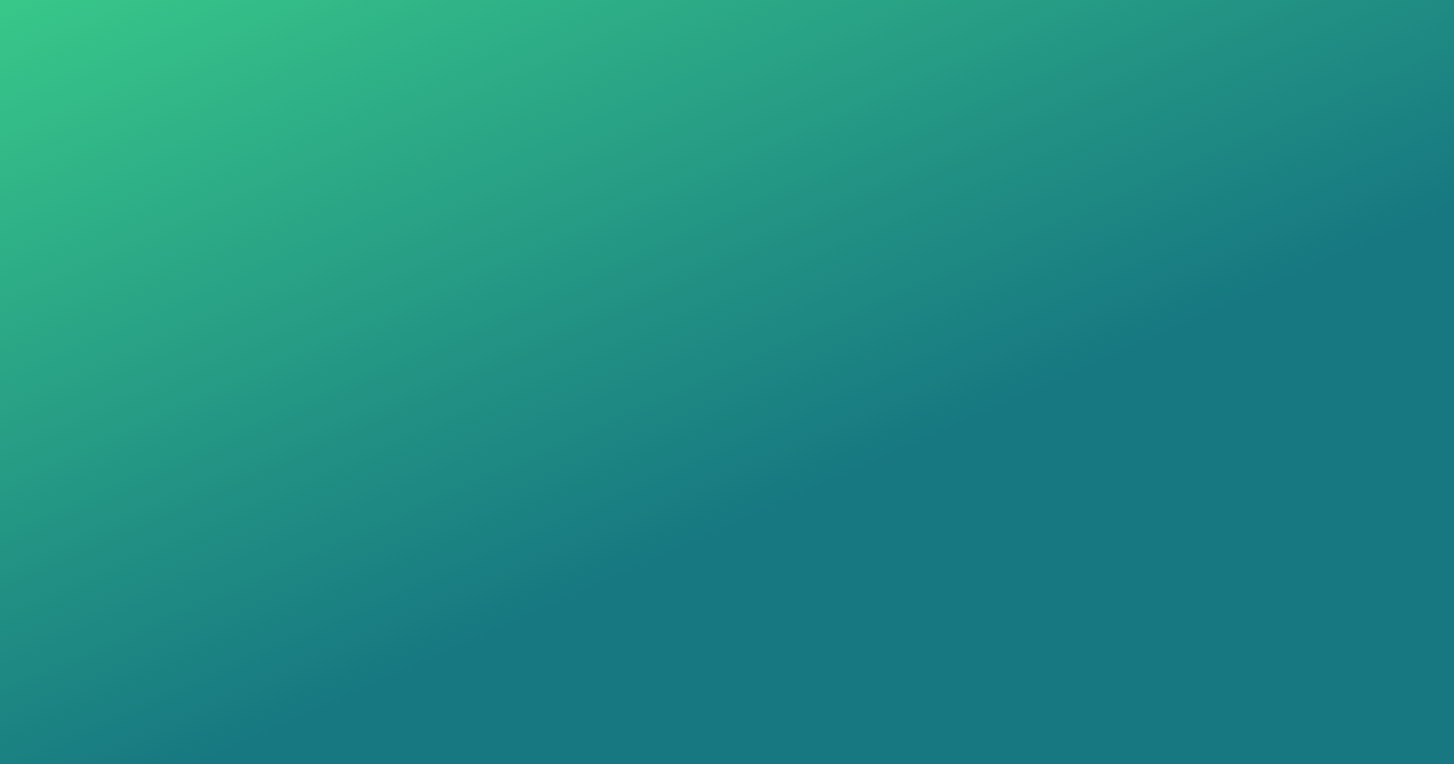 scroll, scrollTop: 0, scrollLeft: 0, axis: both 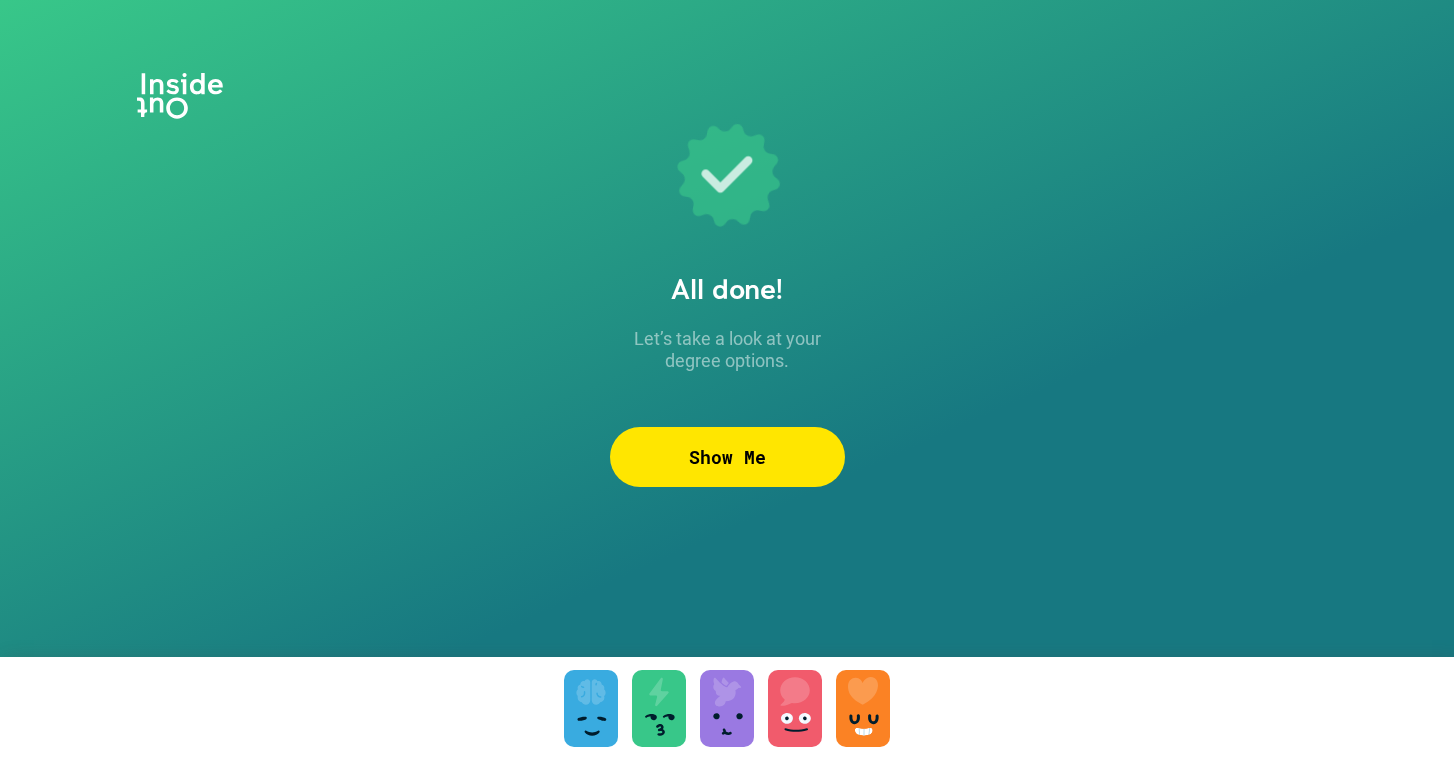 click at bounding box center (727, 735) 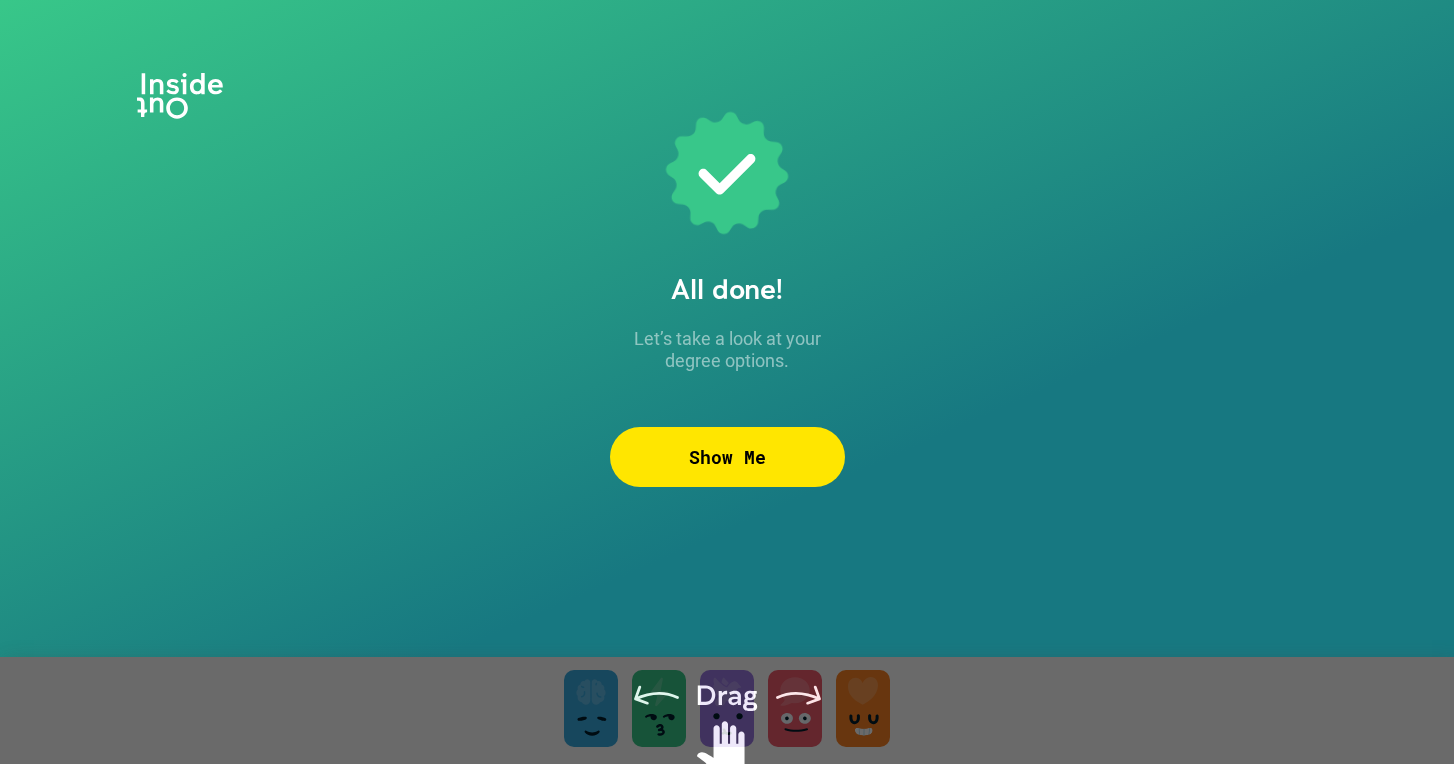 click at bounding box center [727, 735] 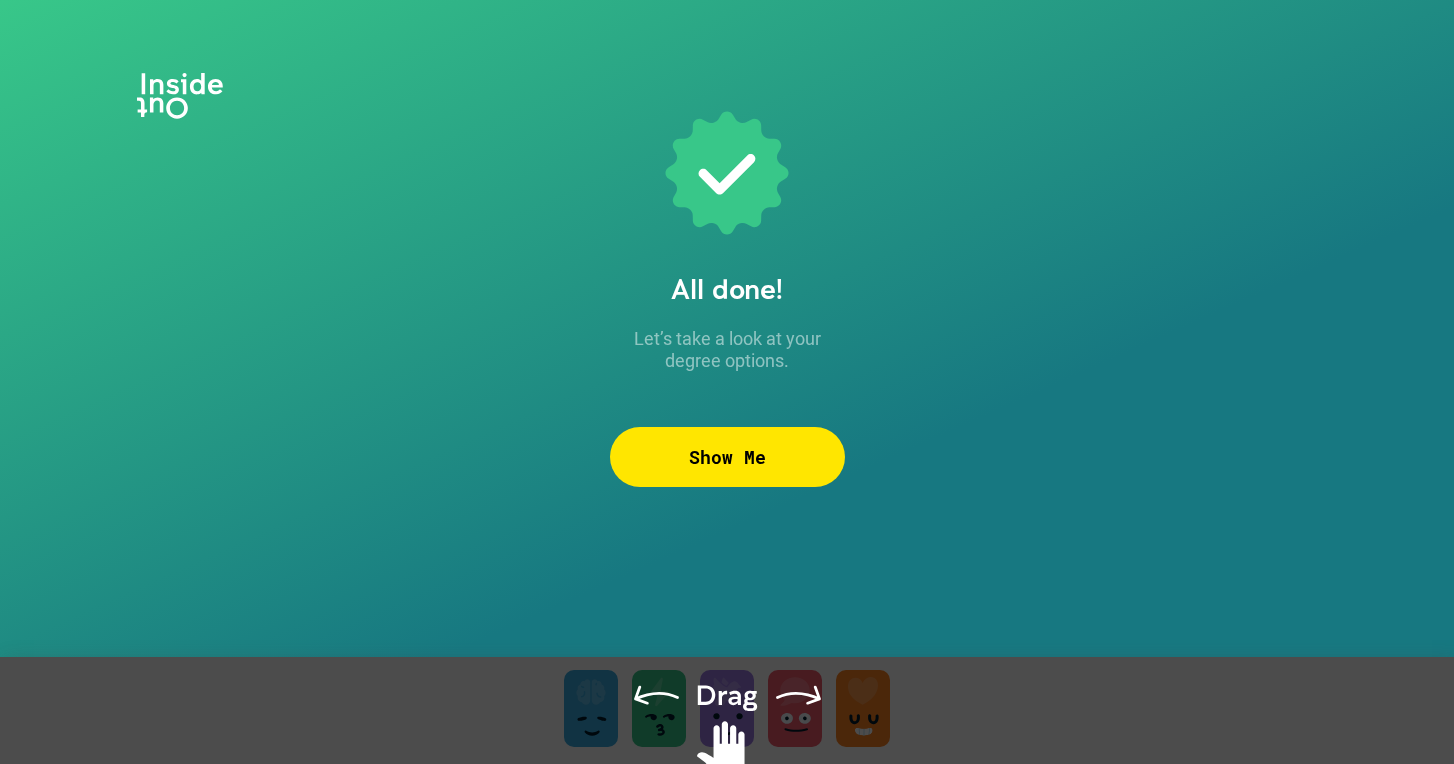 click at bounding box center (727, 735) 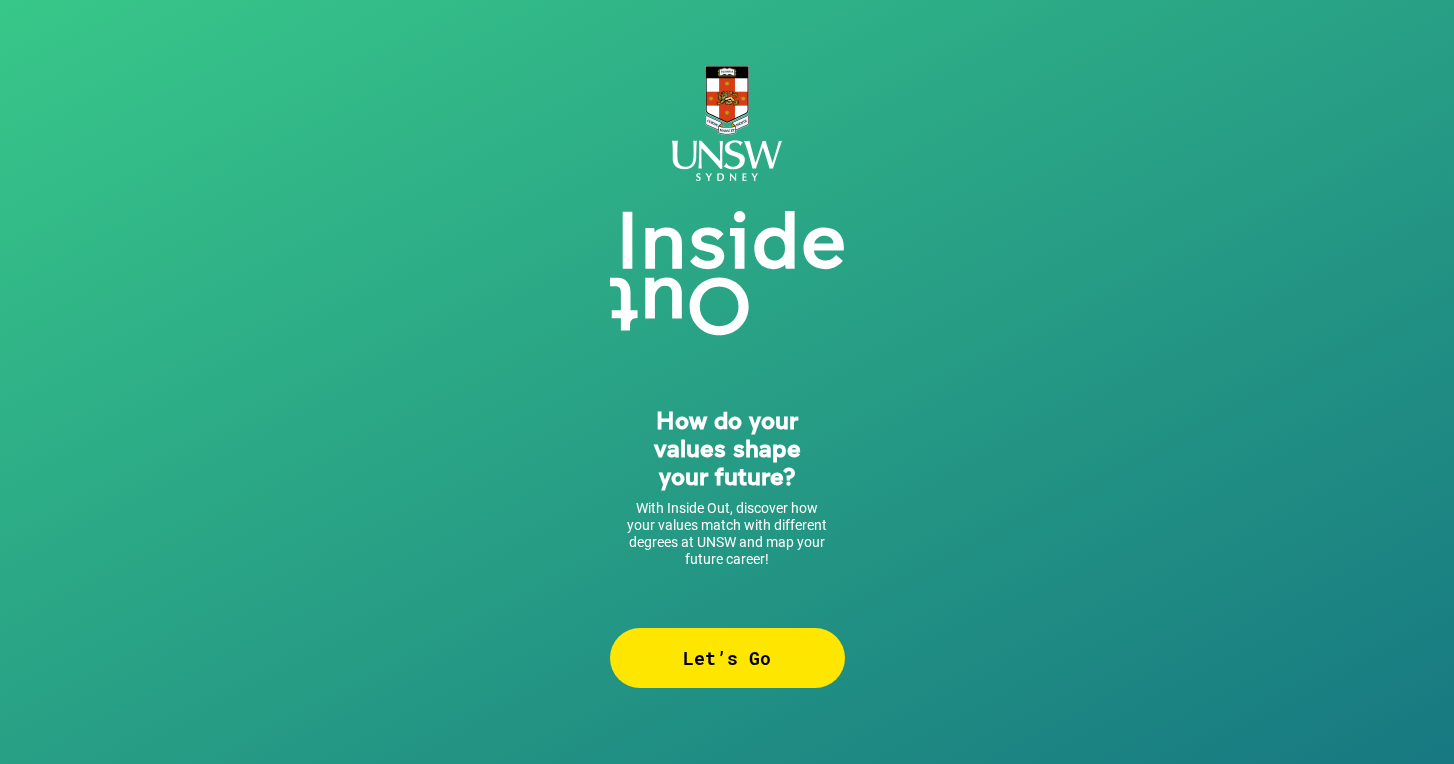 click on "Let’s Go" at bounding box center [727, 658] 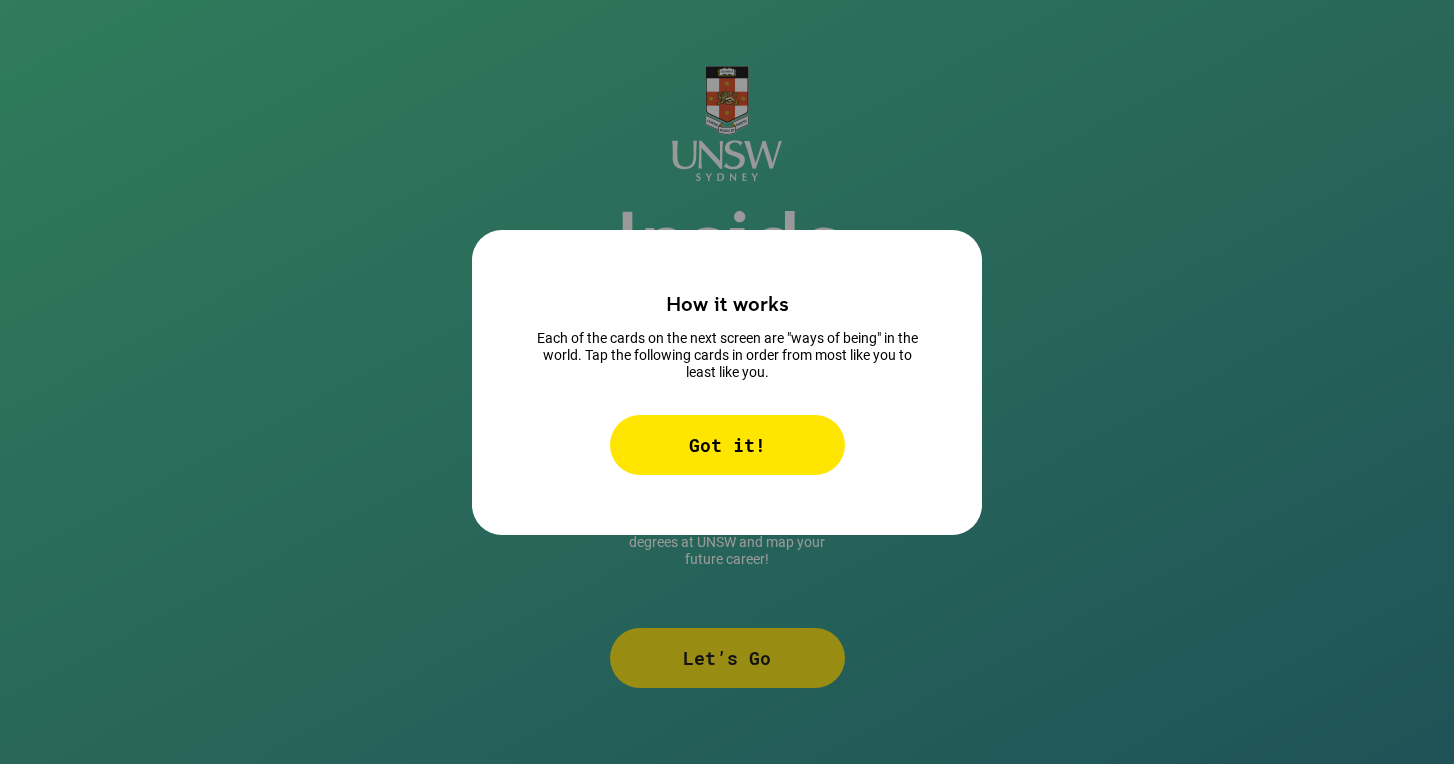 click on "Got it!" at bounding box center [727, 445] 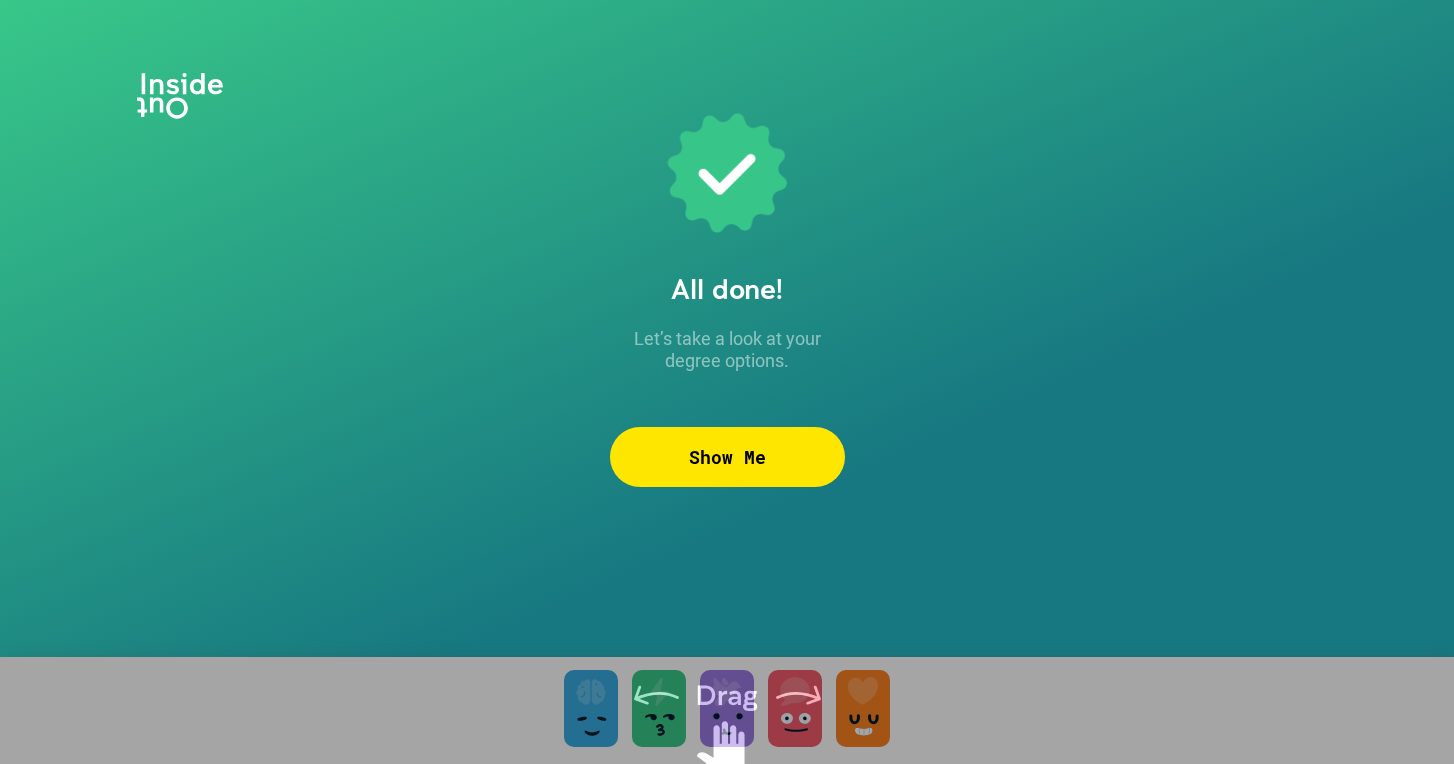 click at bounding box center [727, 735] 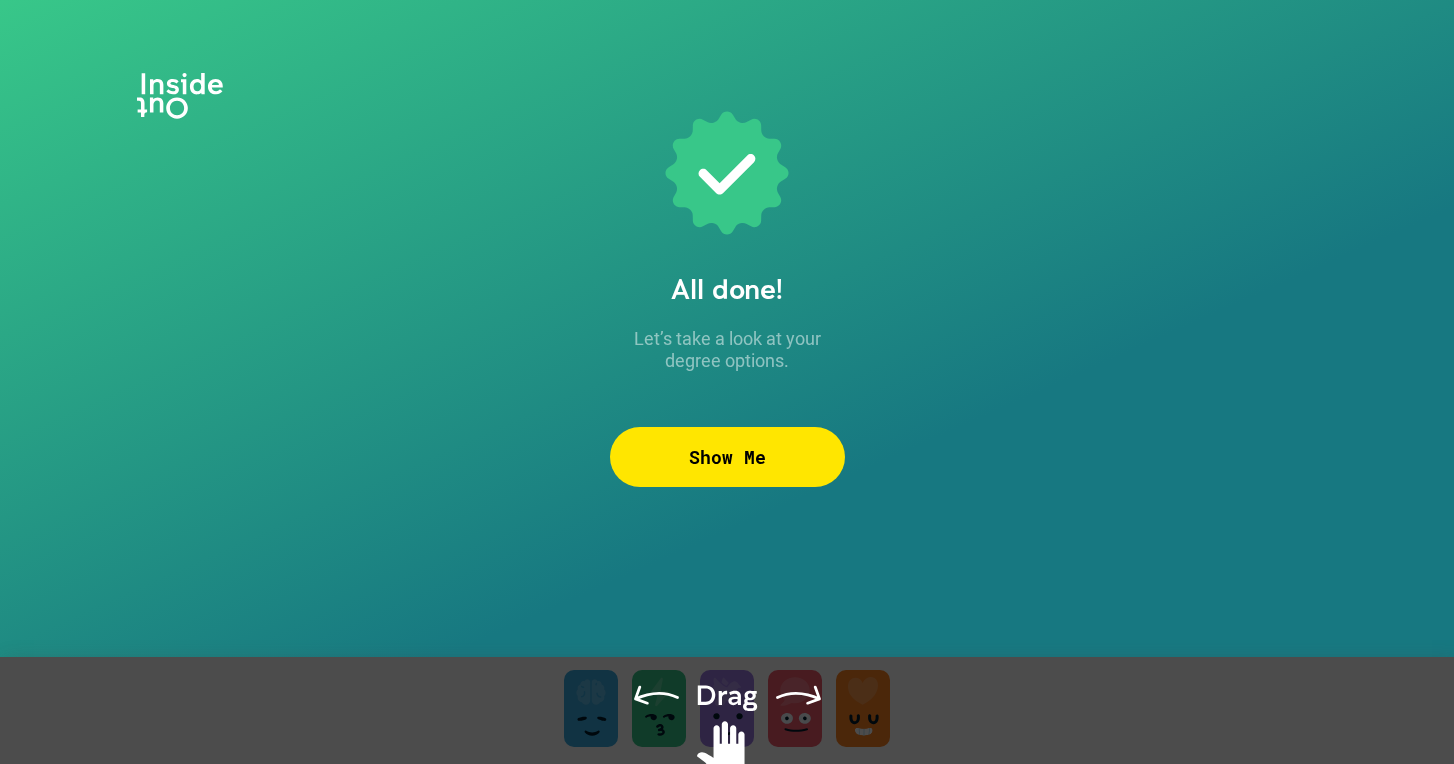 click at bounding box center [727, 735] 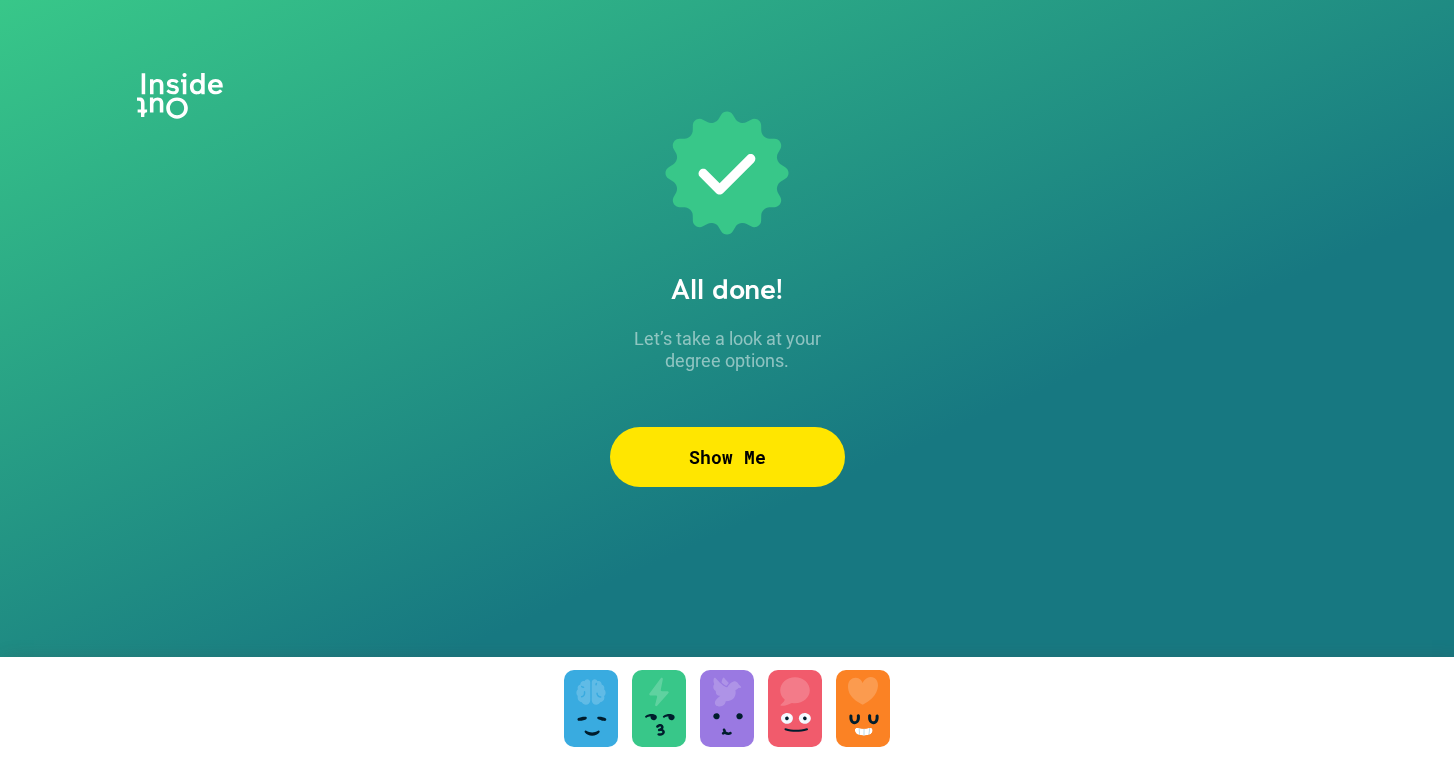 click at bounding box center [591, 708] 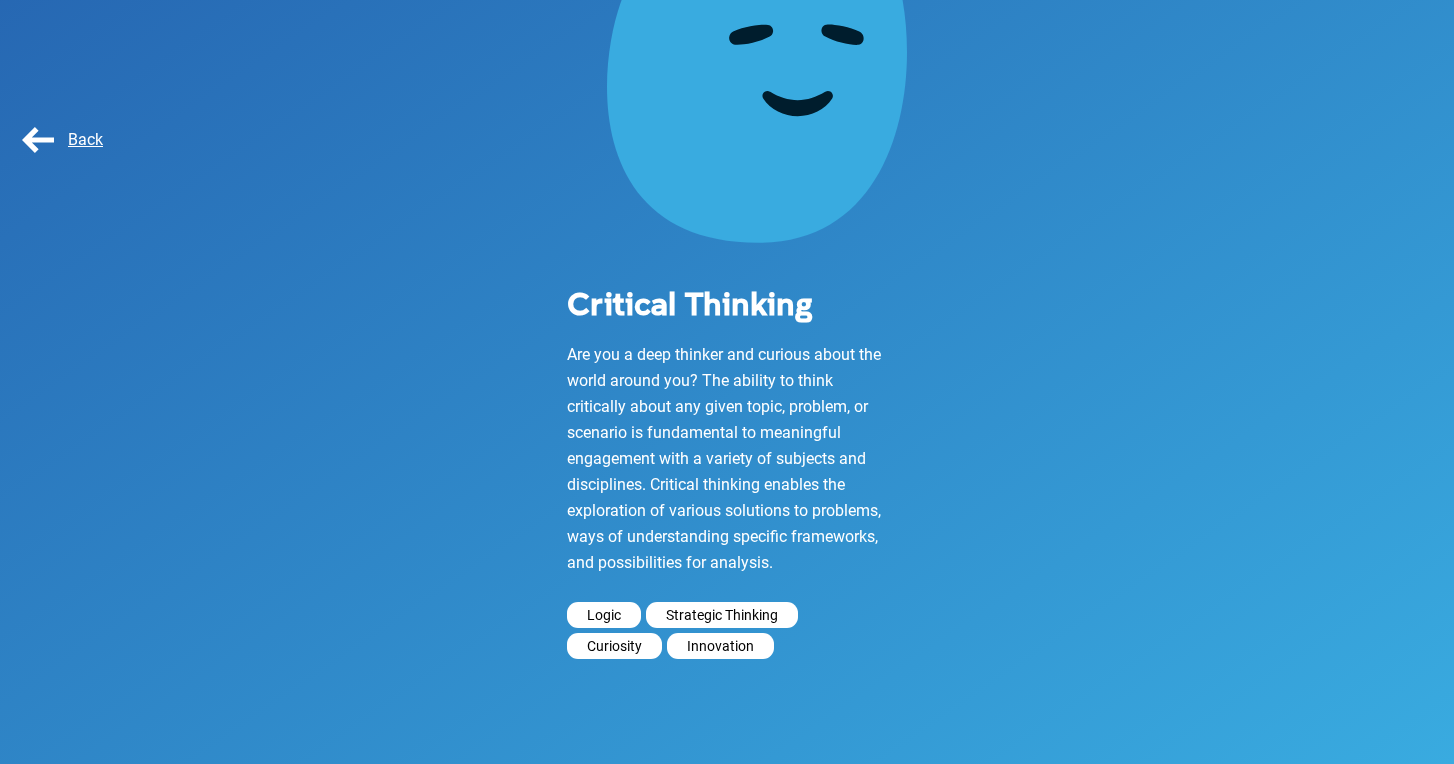 scroll, scrollTop: 226, scrollLeft: 0, axis: vertical 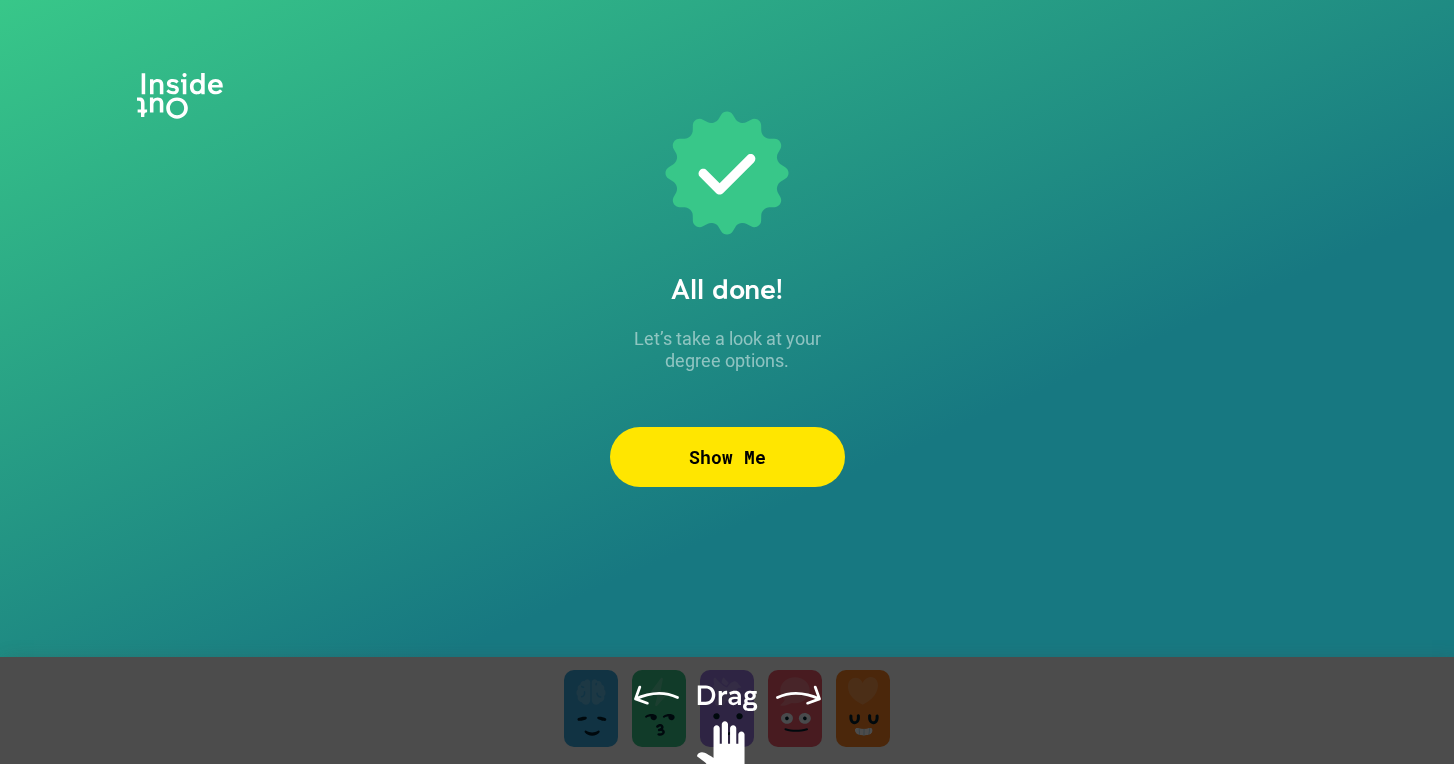 click on "Show Me" at bounding box center [727, 457] 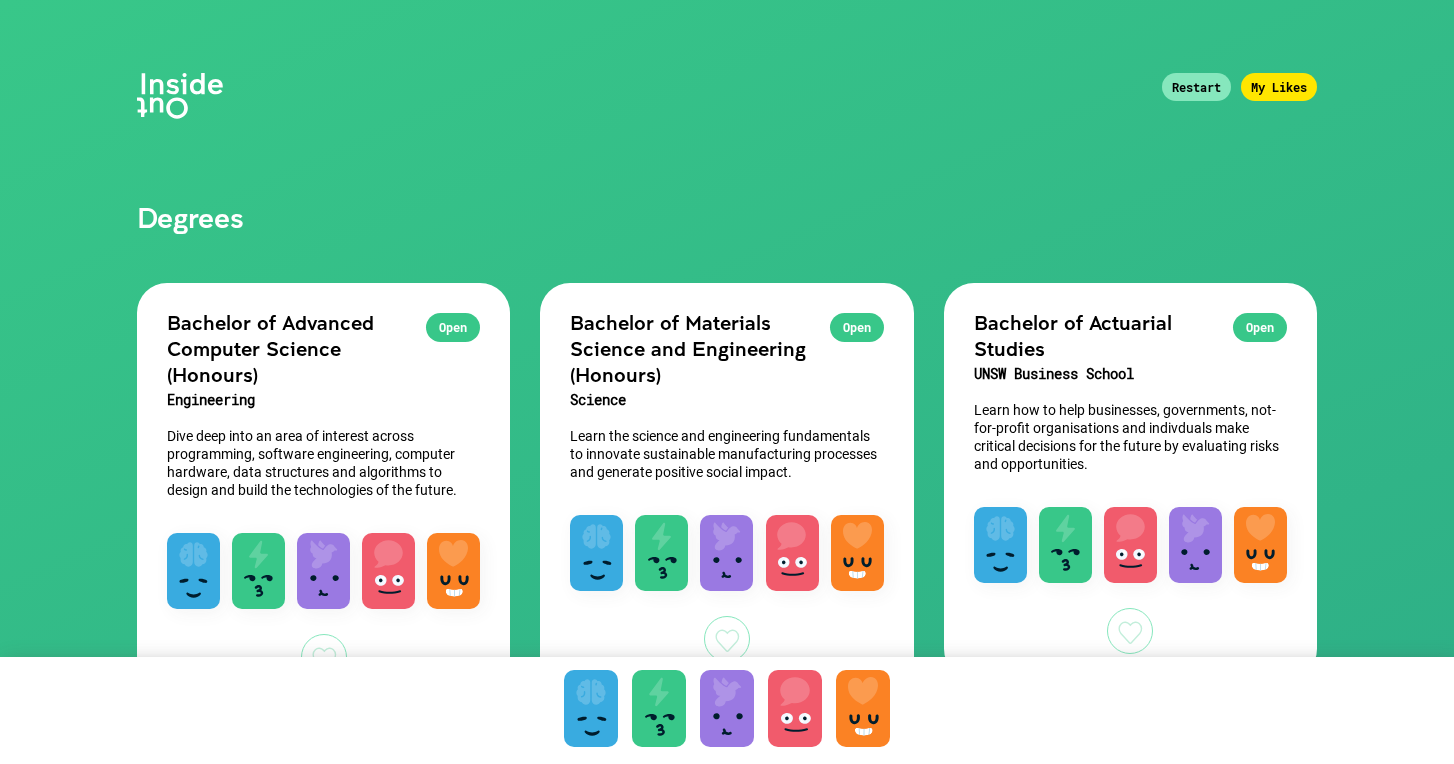 scroll, scrollTop: 0, scrollLeft: 0, axis: both 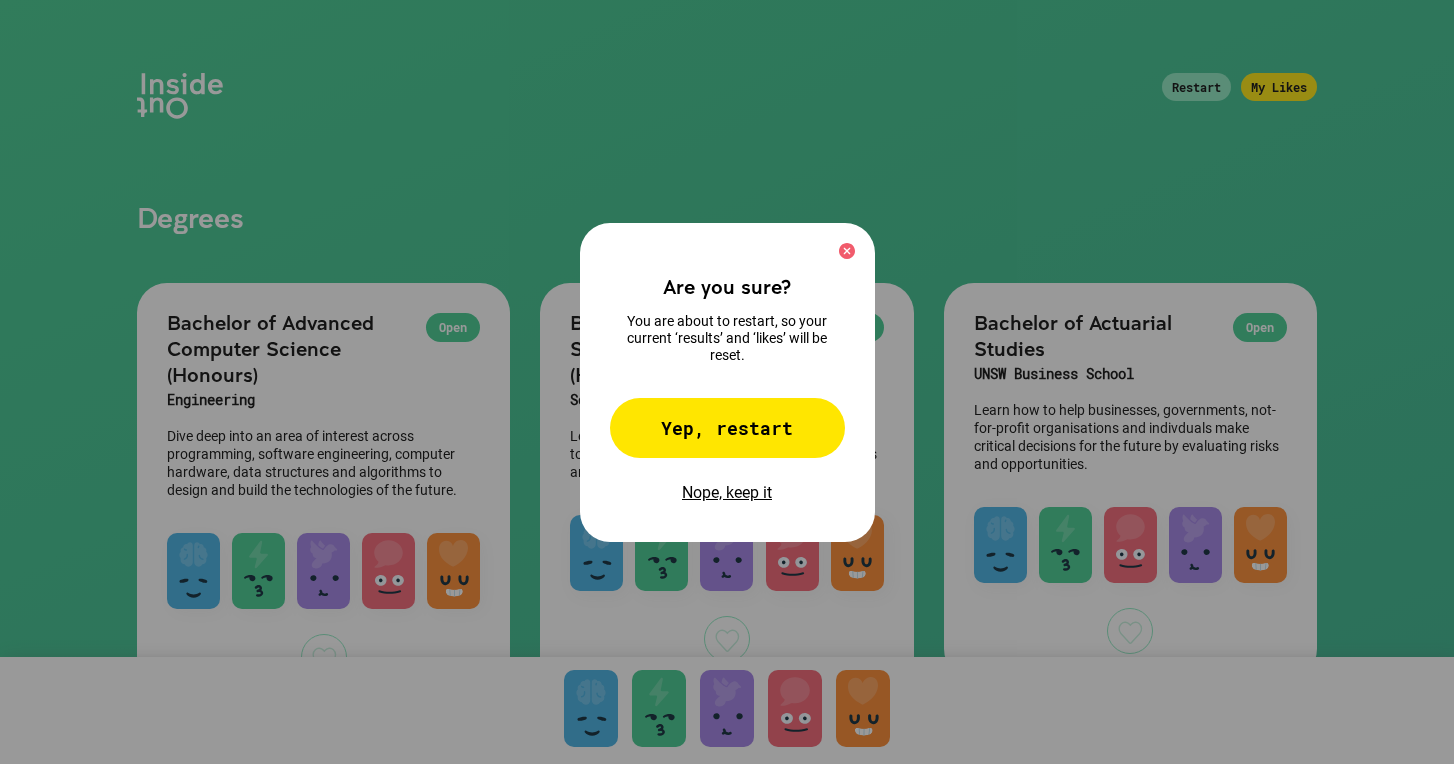 click on "Yep, restart" at bounding box center (727, 428) 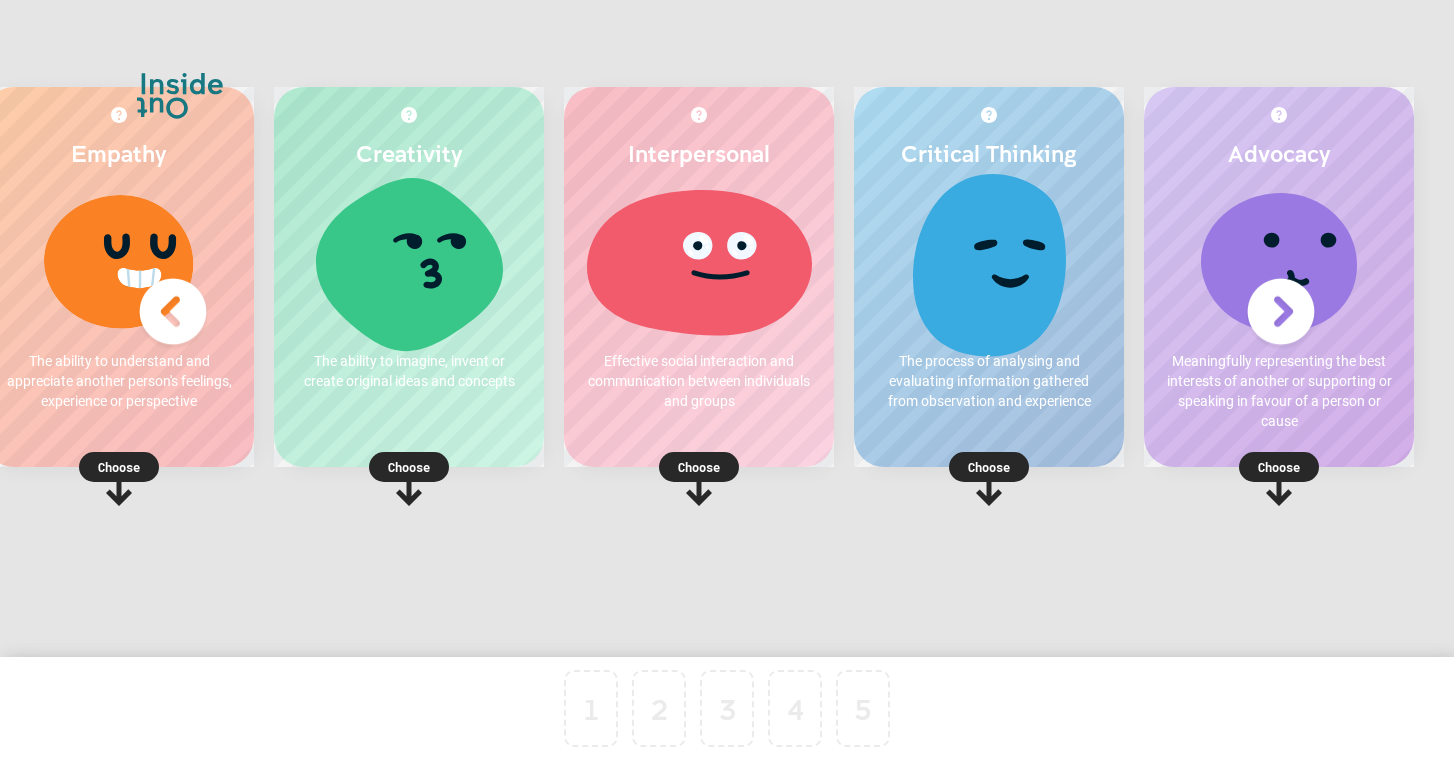 scroll, scrollTop: 0, scrollLeft: 56, axis: horizontal 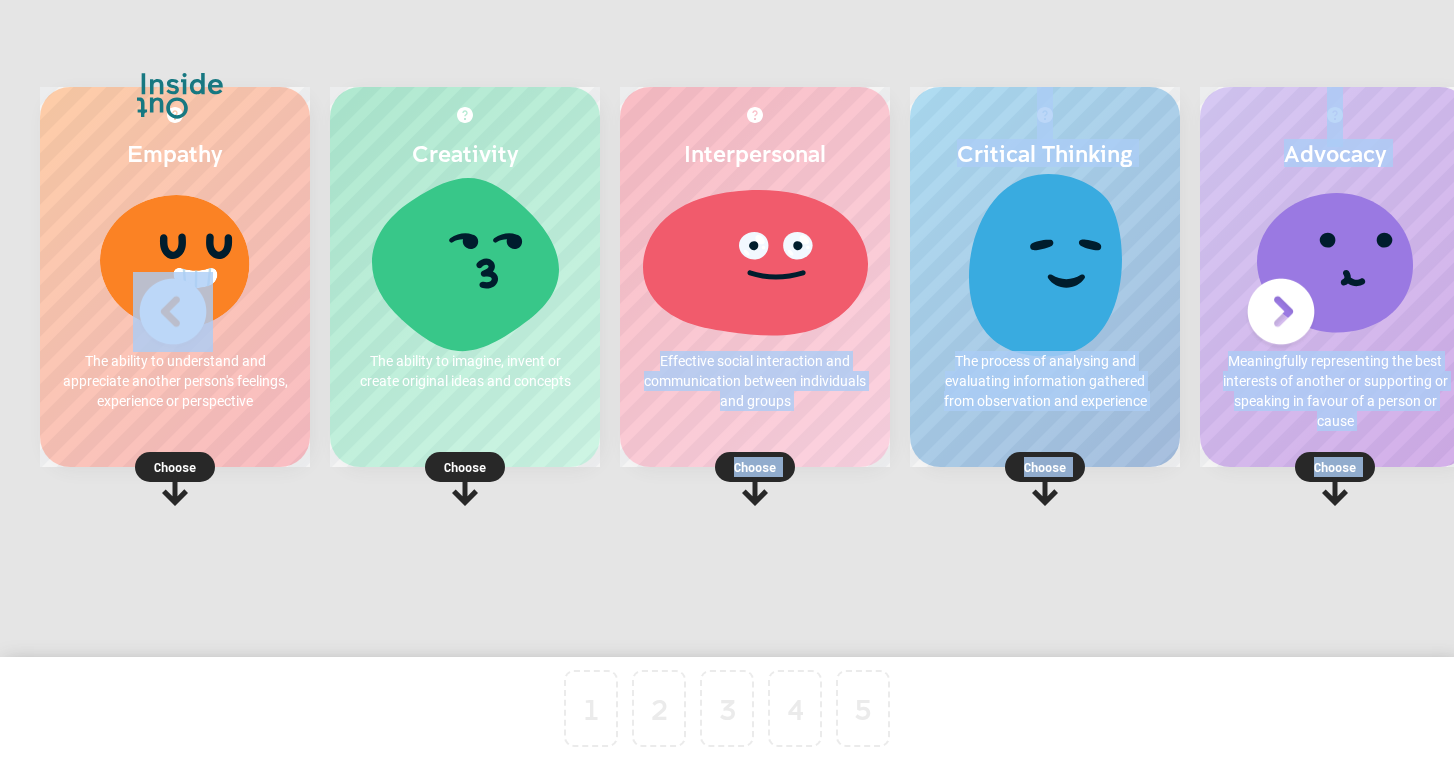 drag, startPoint x: 787, startPoint y: 325, endPoint x: 727, endPoint y: 727, distance: 406.45294 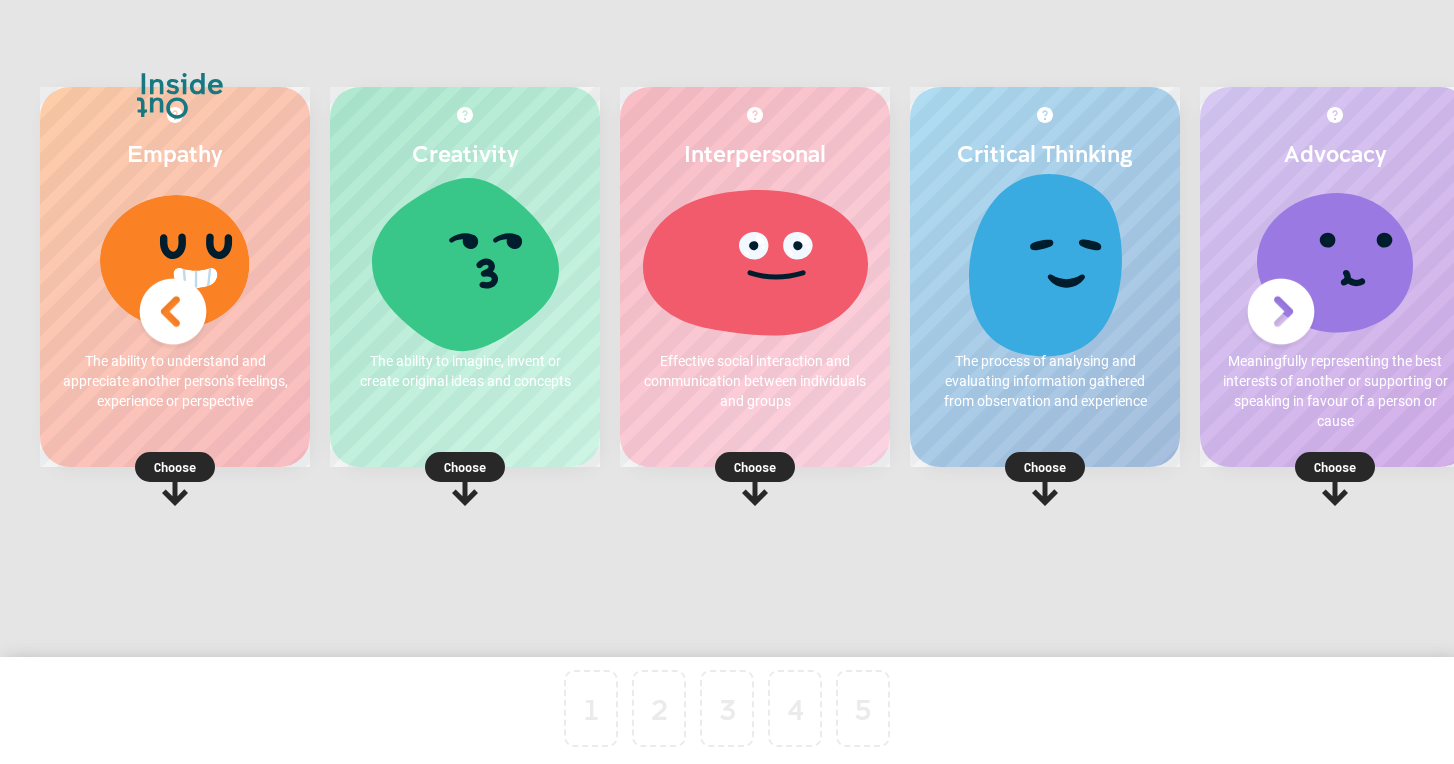 click on "Interpersonal Effective social interaction and communication between individuals and groups Choose" at bounding box center (755, 347) 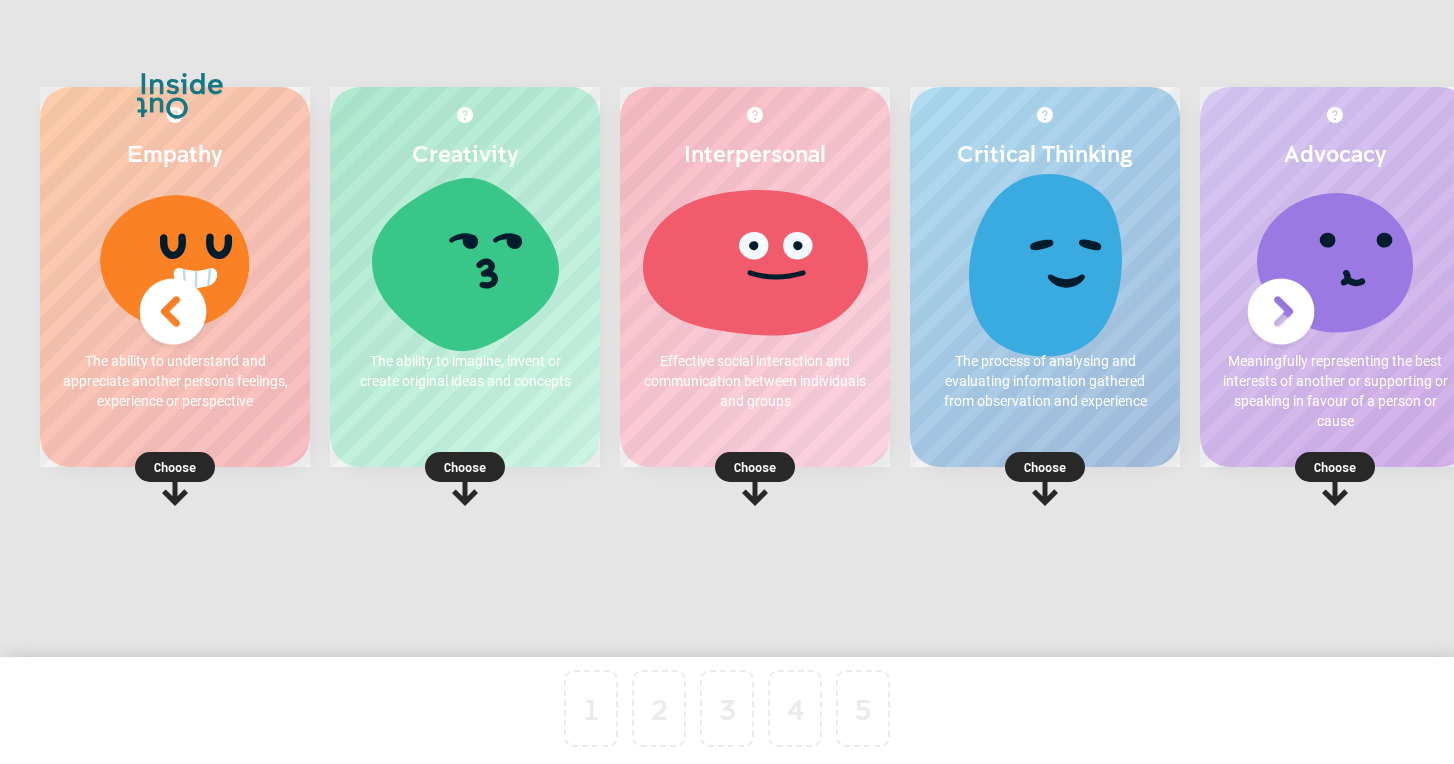 click 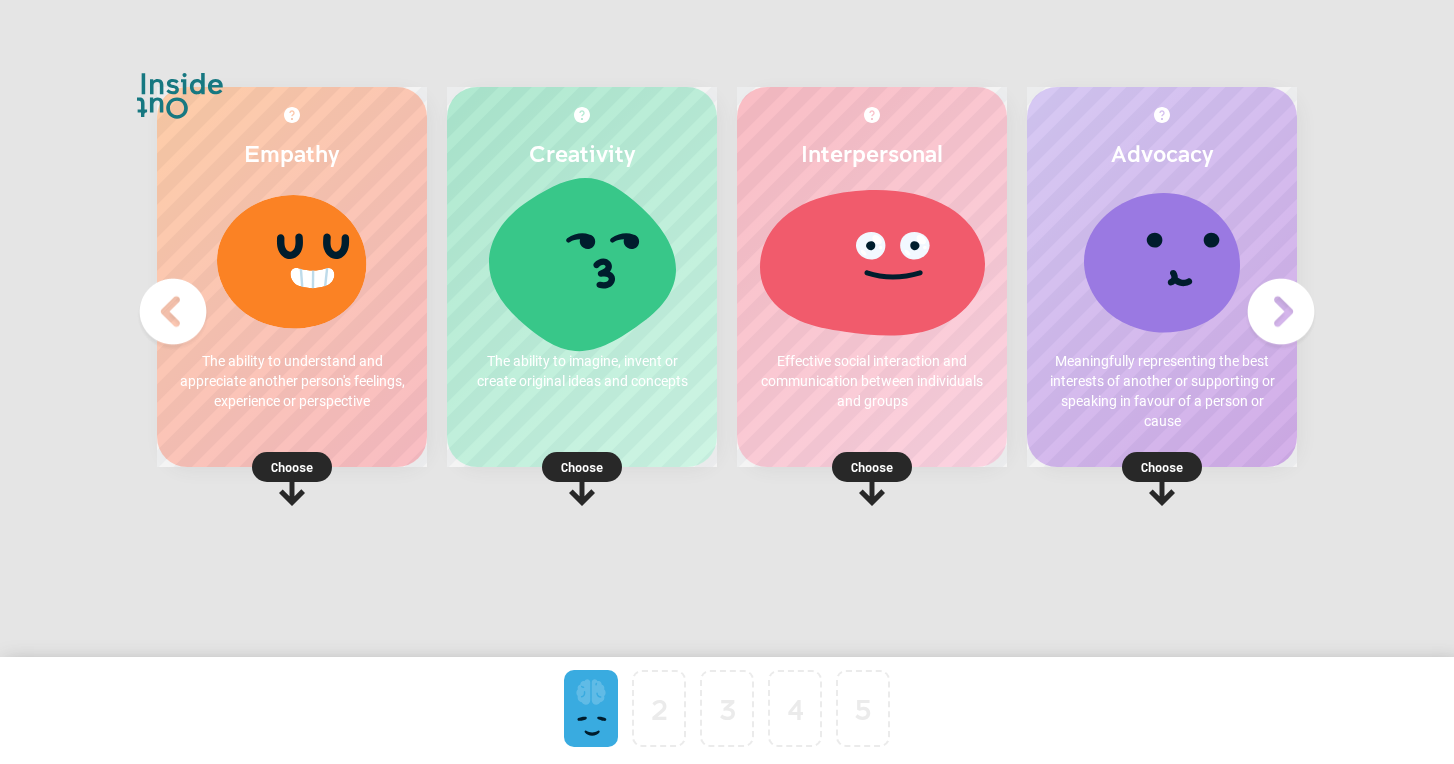 click on "Choose" at bounding box center (582, 467) 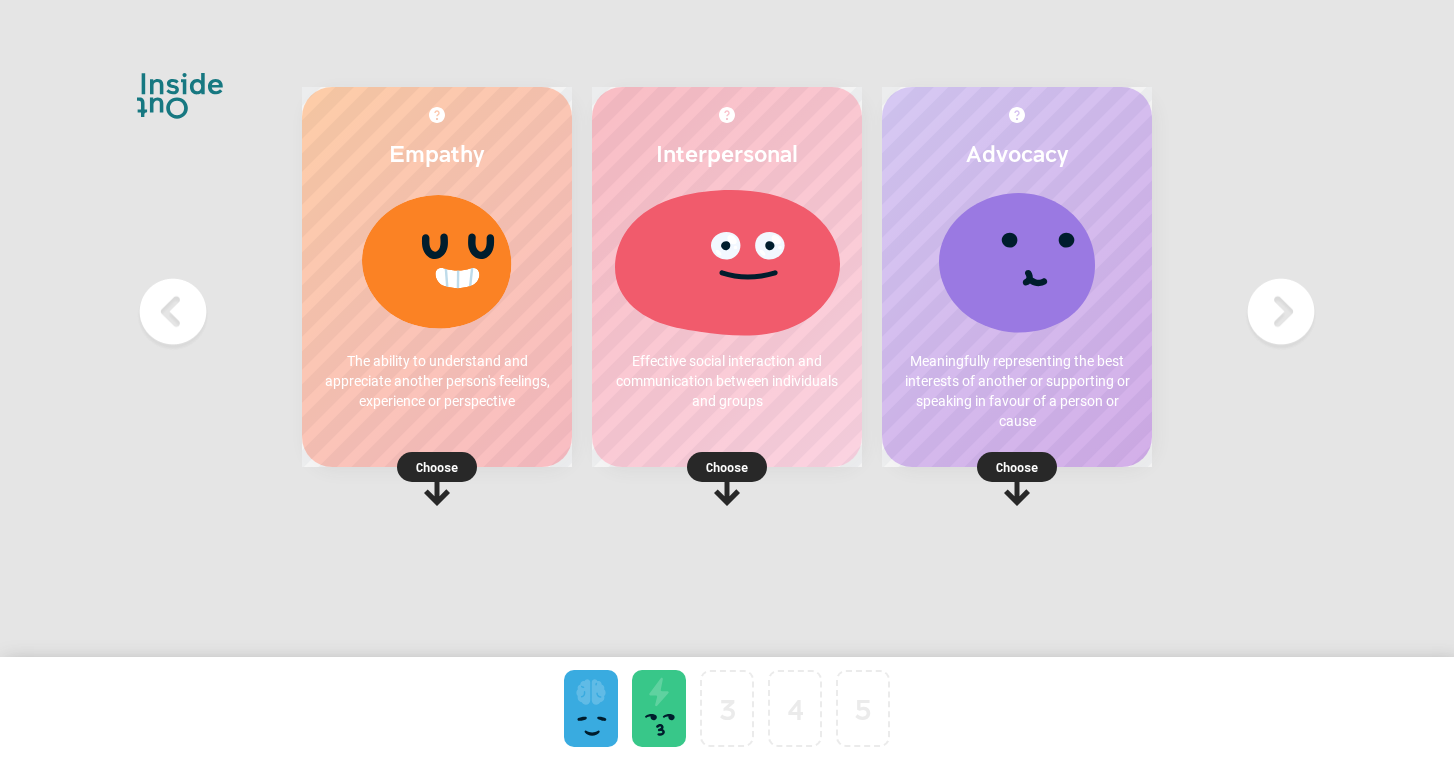click on "Choose" at bounding box center [1017, 467] 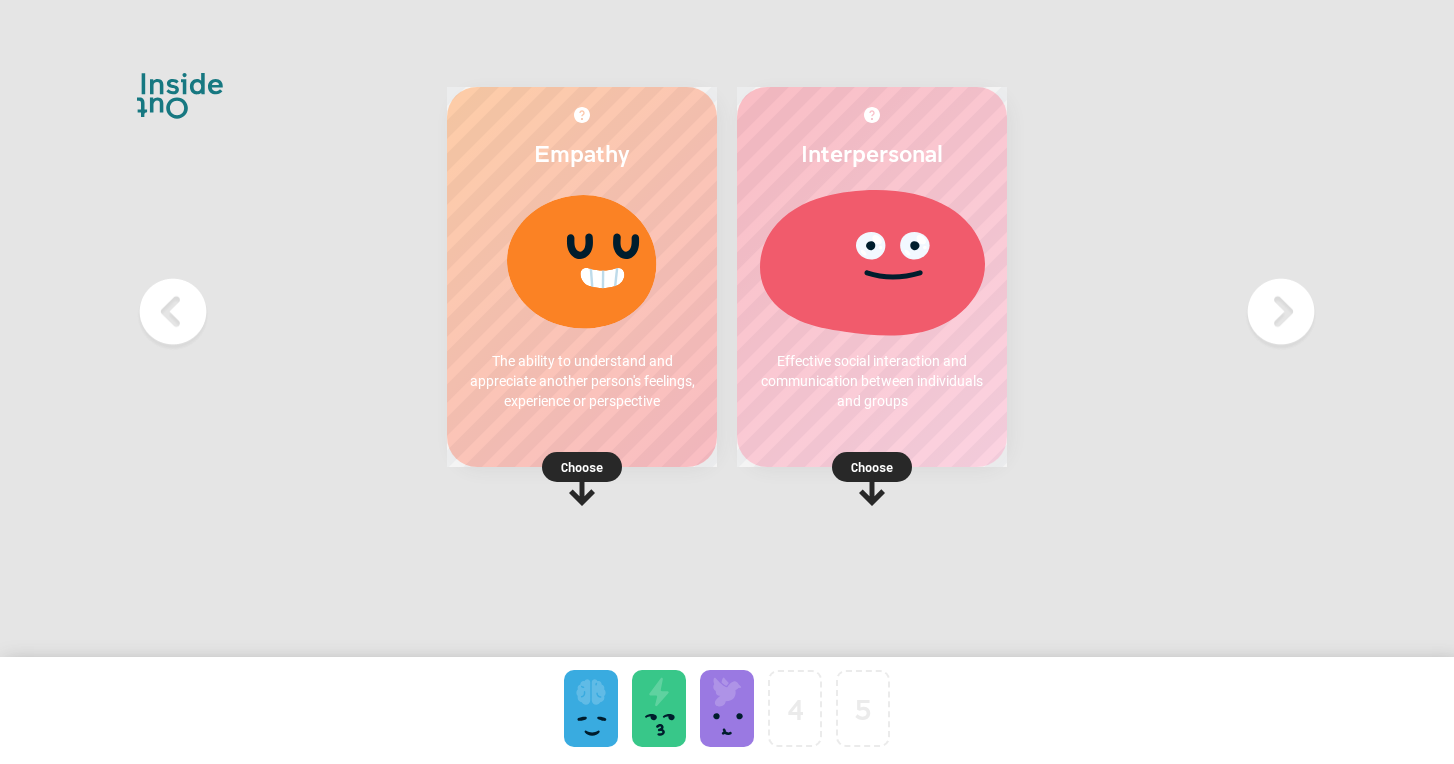 click on "Choose" at bounding box center (582, 467) 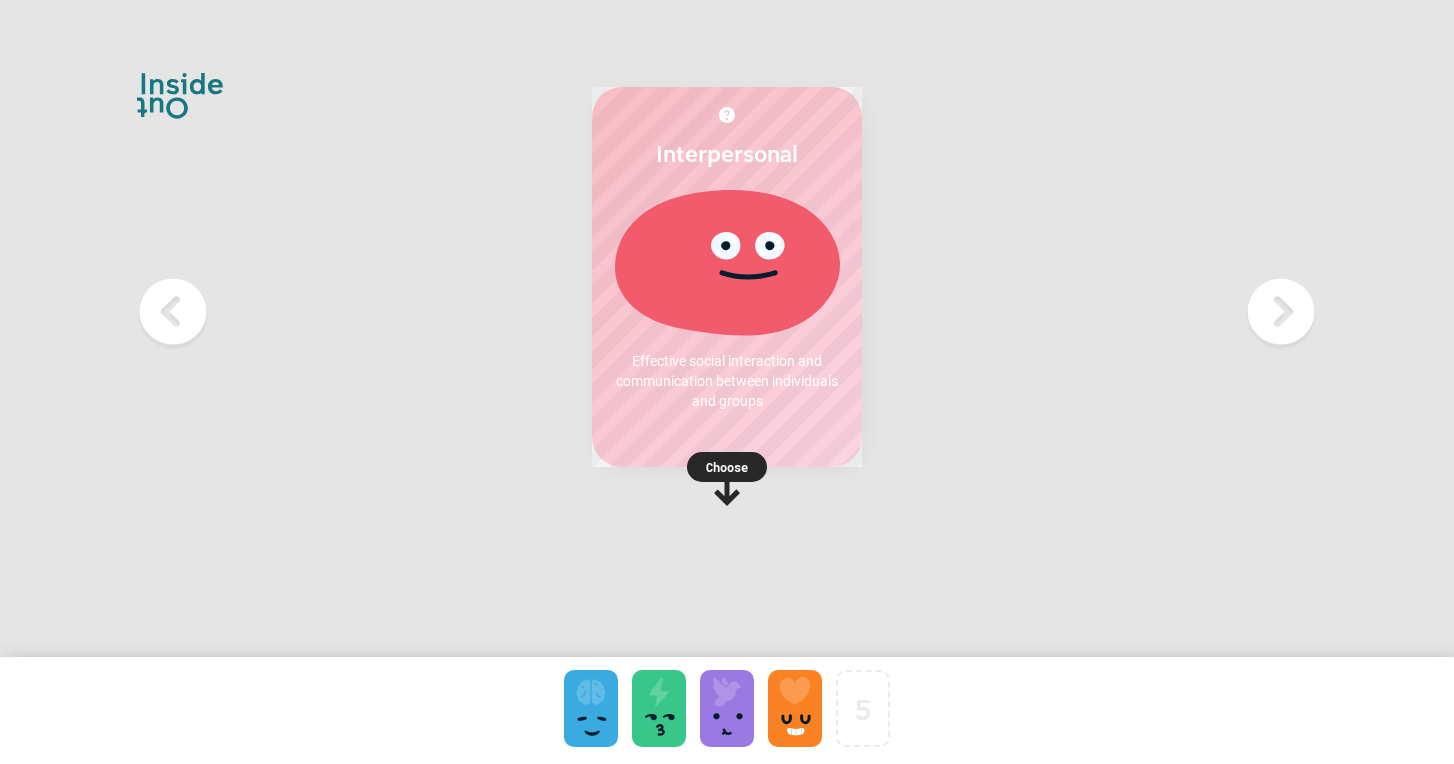 click 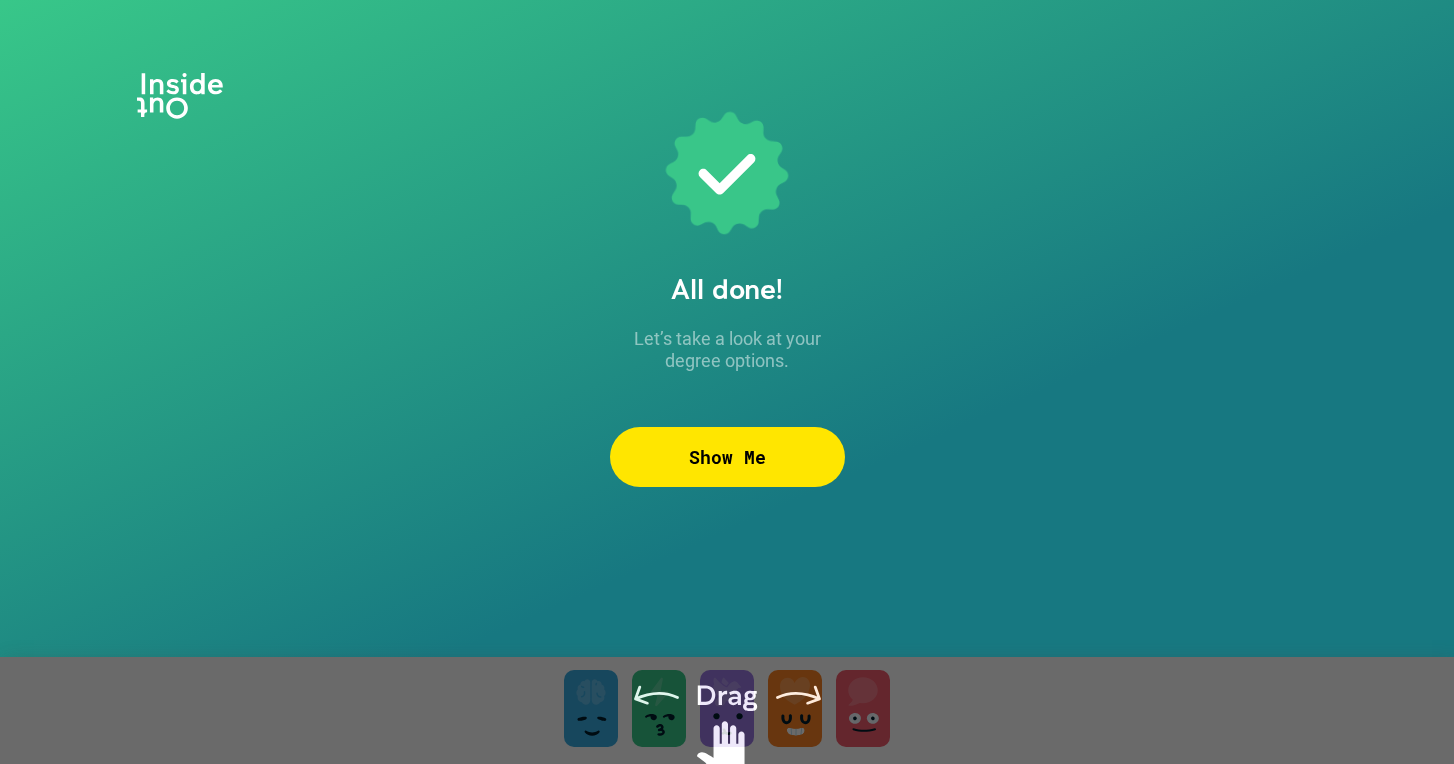 click on "Show Me" at bounding box center [727, 457] 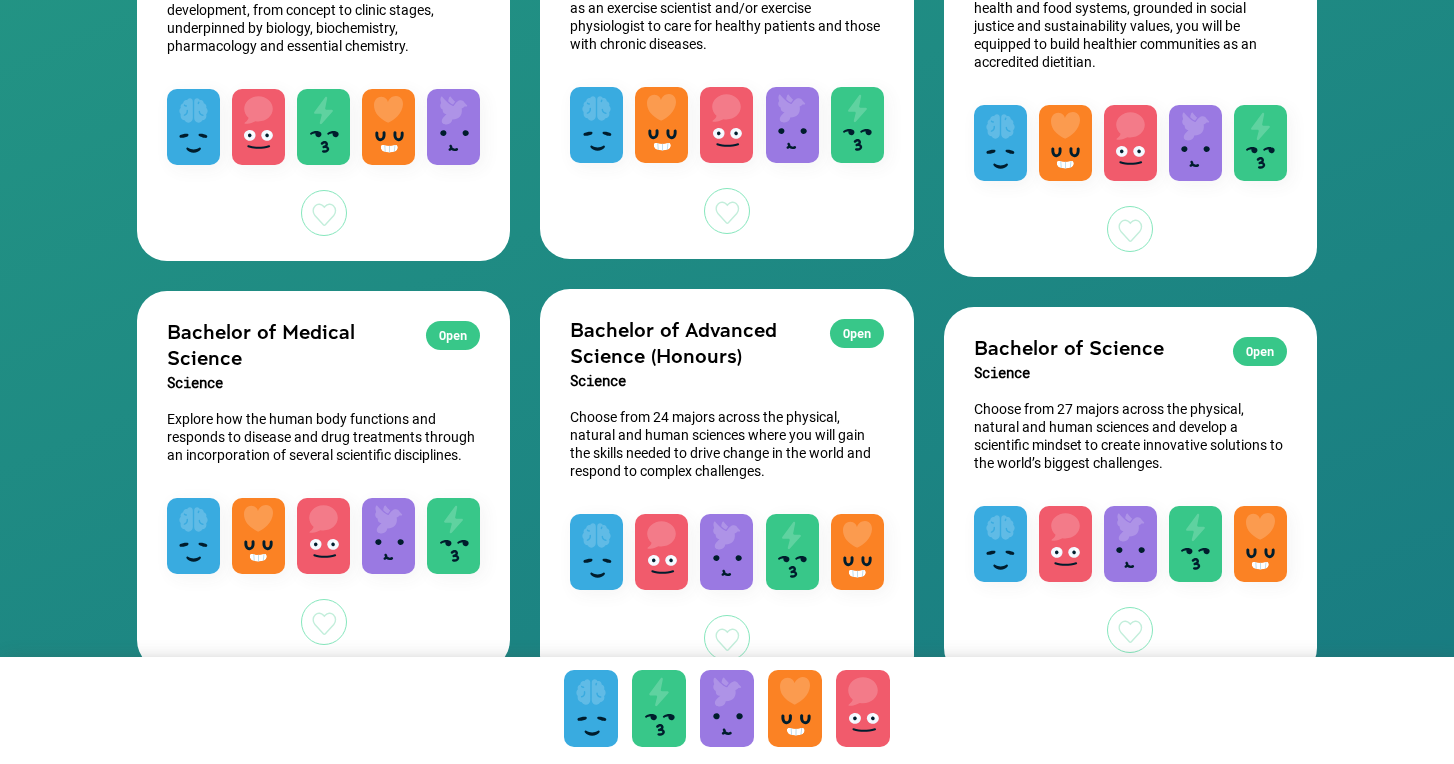 scroll, scrollTop: 3013, scrollLeft: 0, axis: vertical 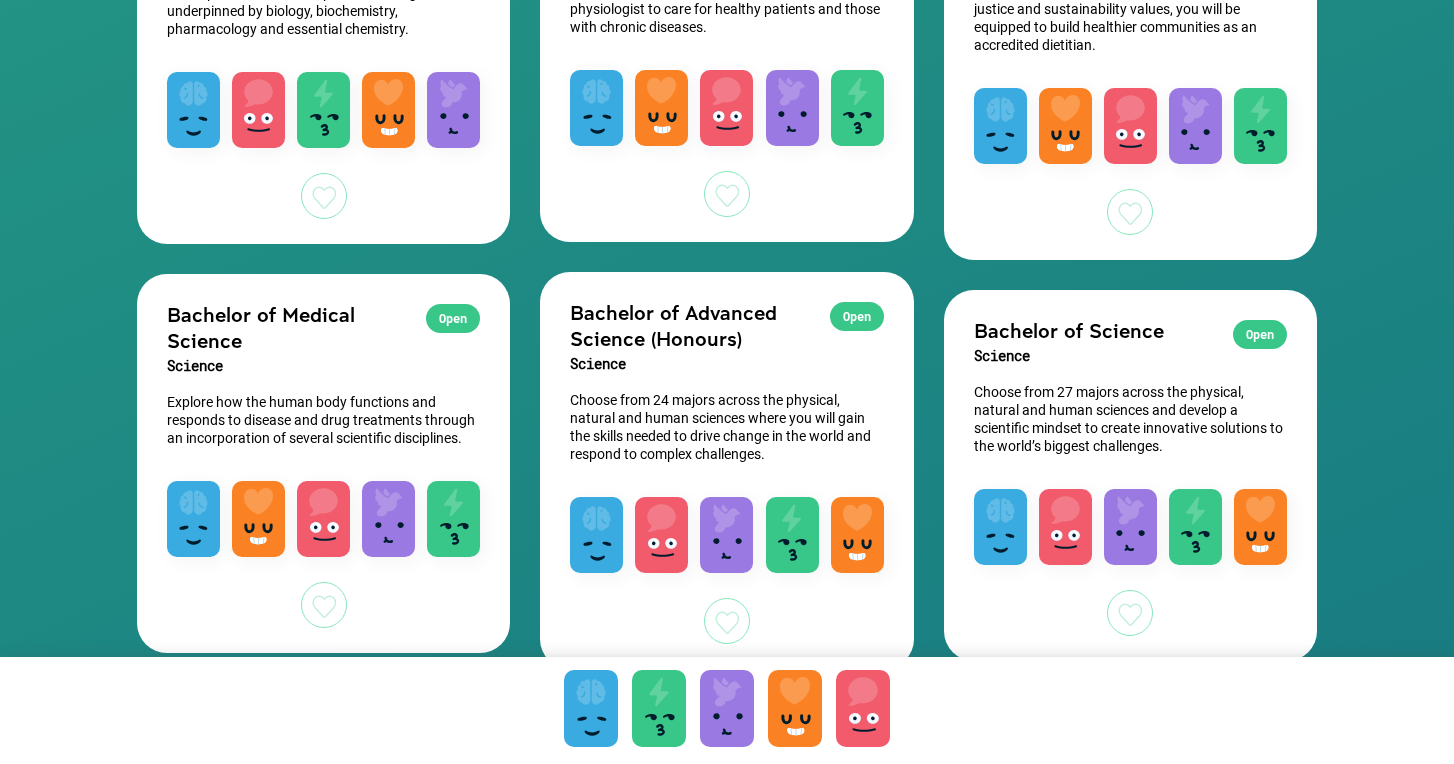 click on "Open" at bounding box center (453, 318) 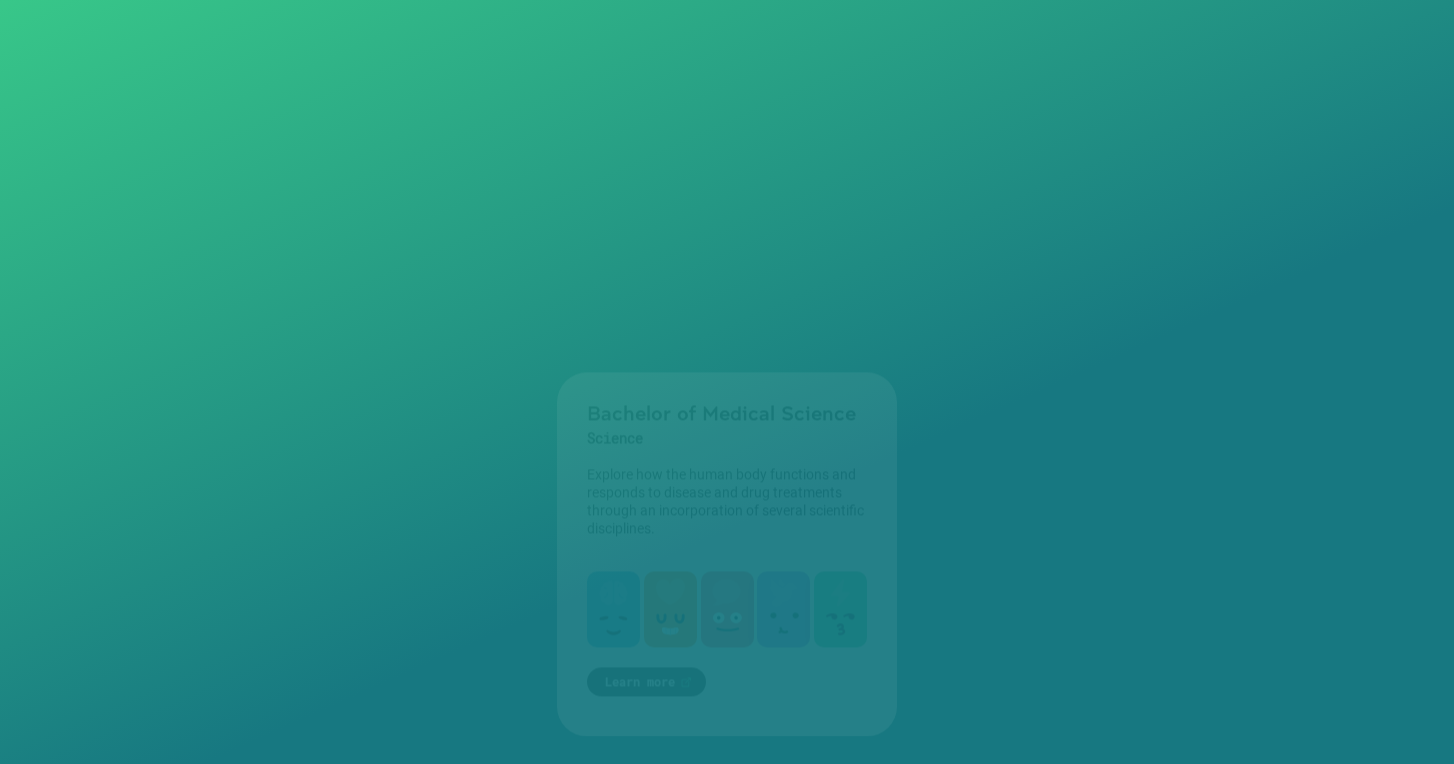 scroll, scrollTop: 0, scrollLeft: 0, axis: both 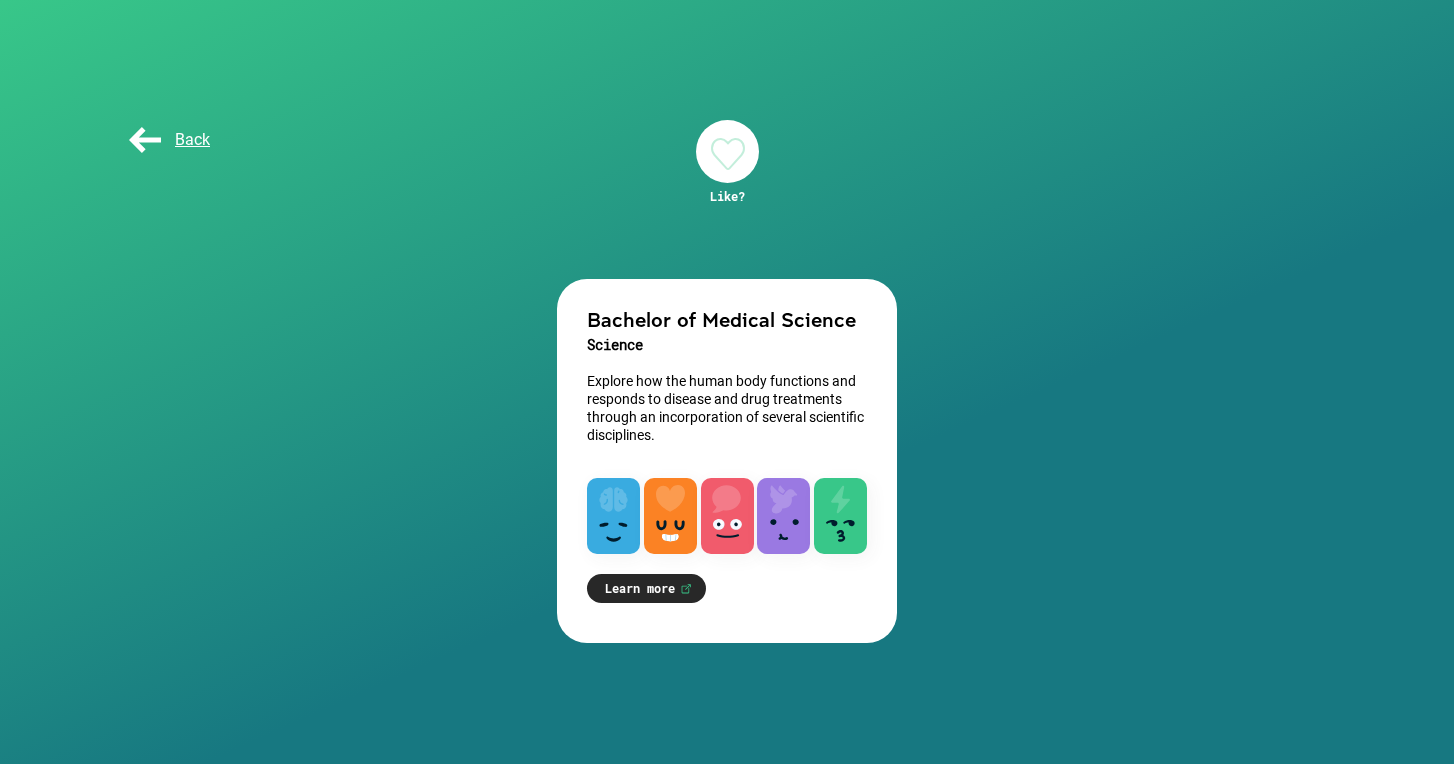 click on "Learn more" at bounding box center (646, 588) 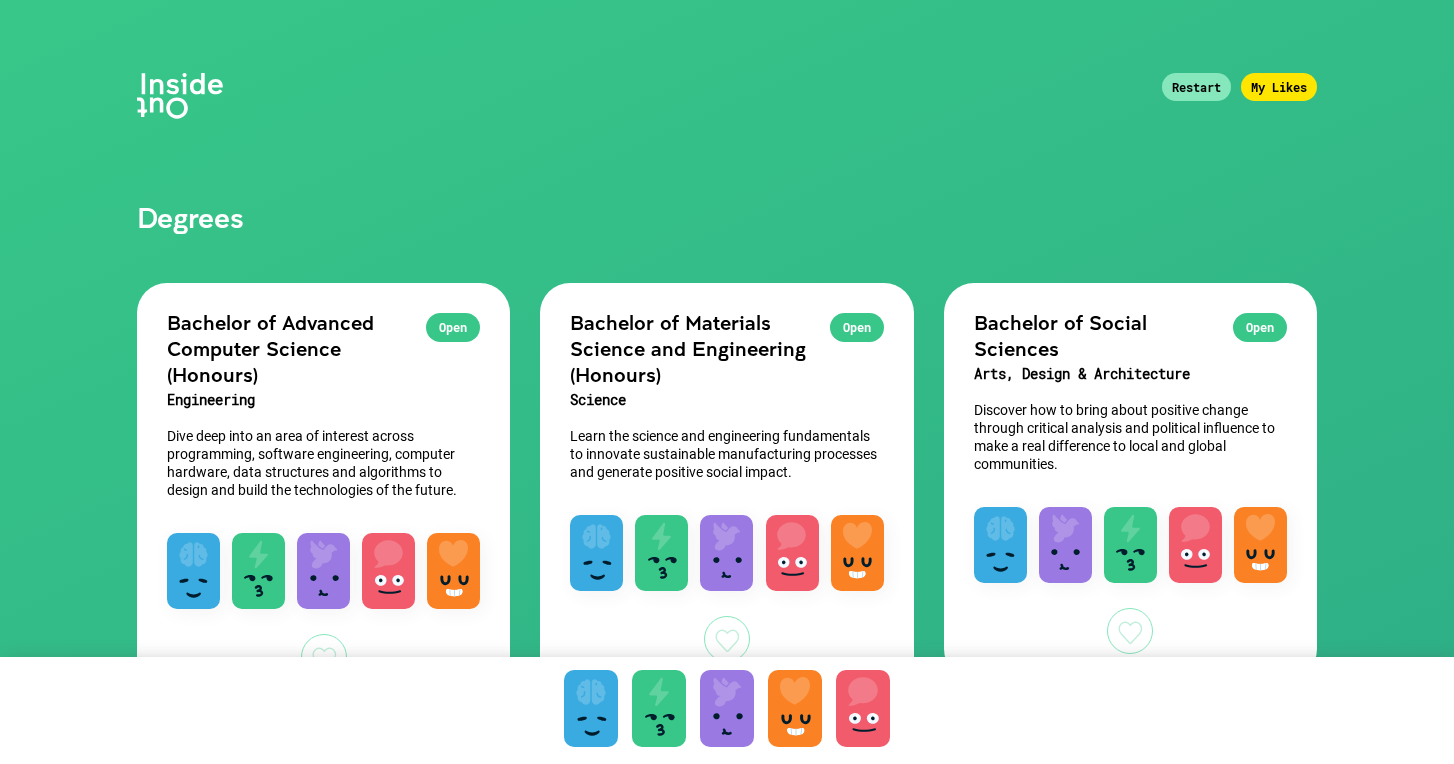scroll, scrollTop: 0, scrollLeft: 0, axis: both 